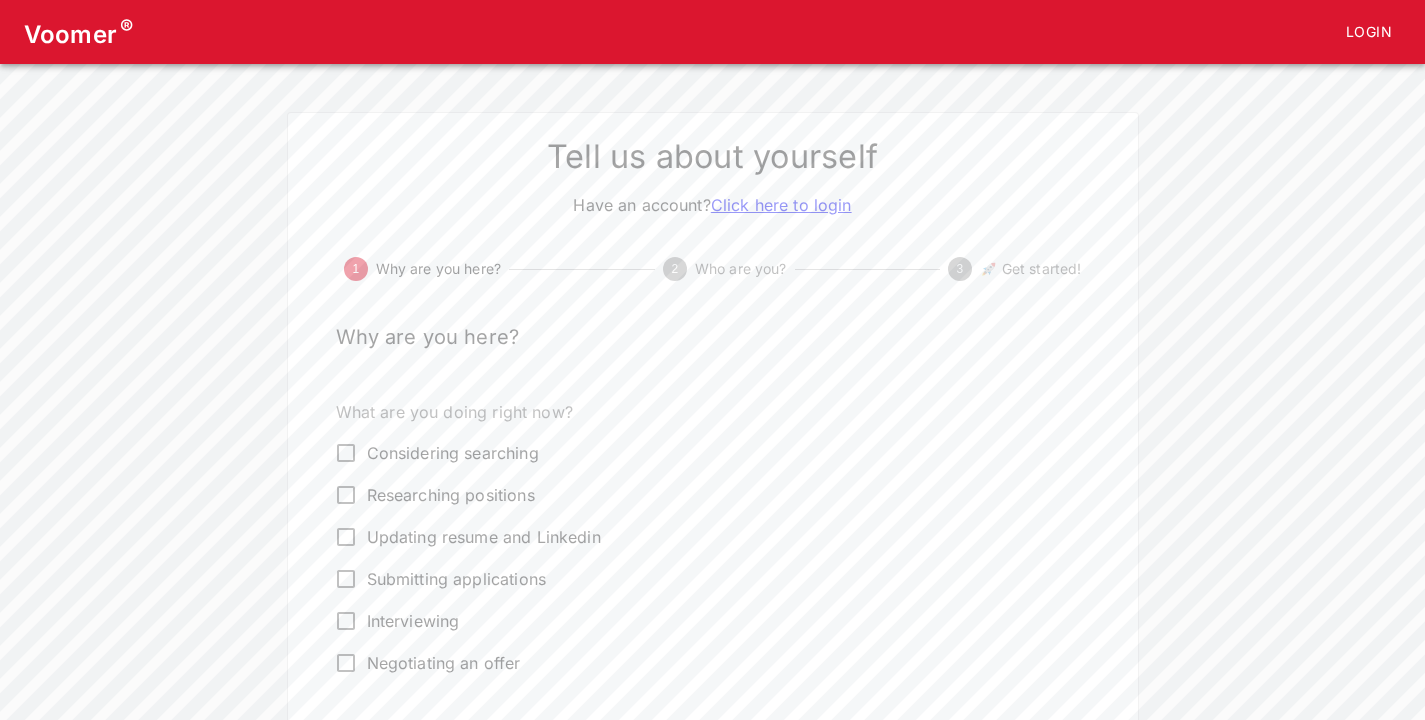 scroll, scrollTop: 0, scrollLeft: 0, axis: both 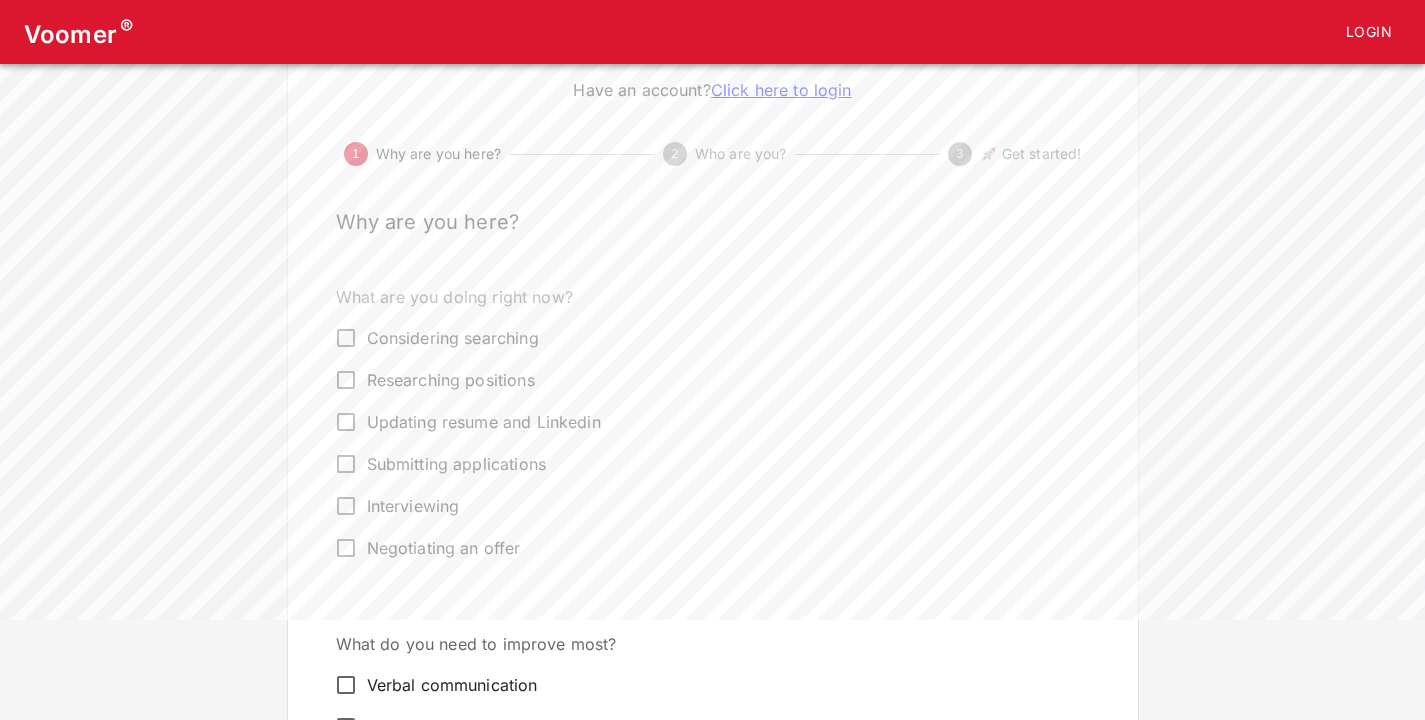 click on "Interviewing" at bounding box center [413, 506] 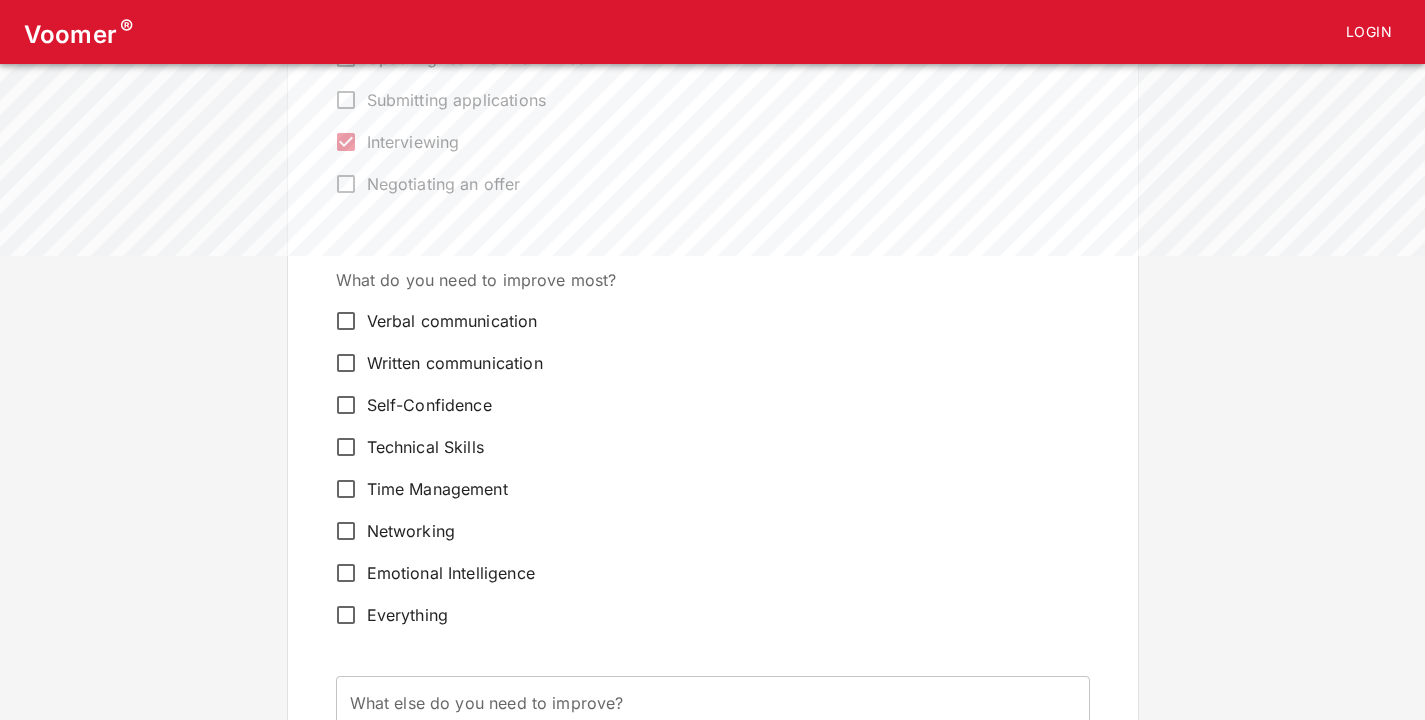 scroll, scrollTop: 482, scrollLeft: 0, axis: vertical 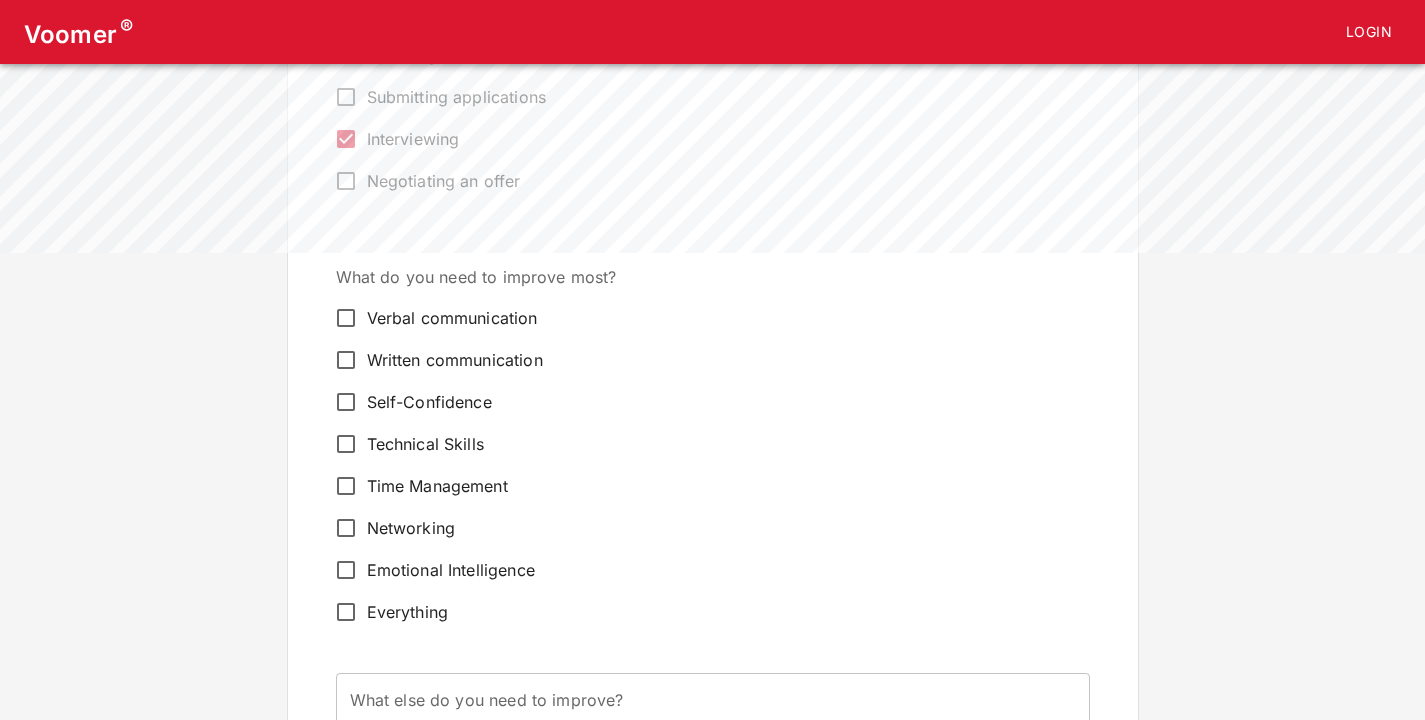 click on "Everything" at bounding box center [408, 612] 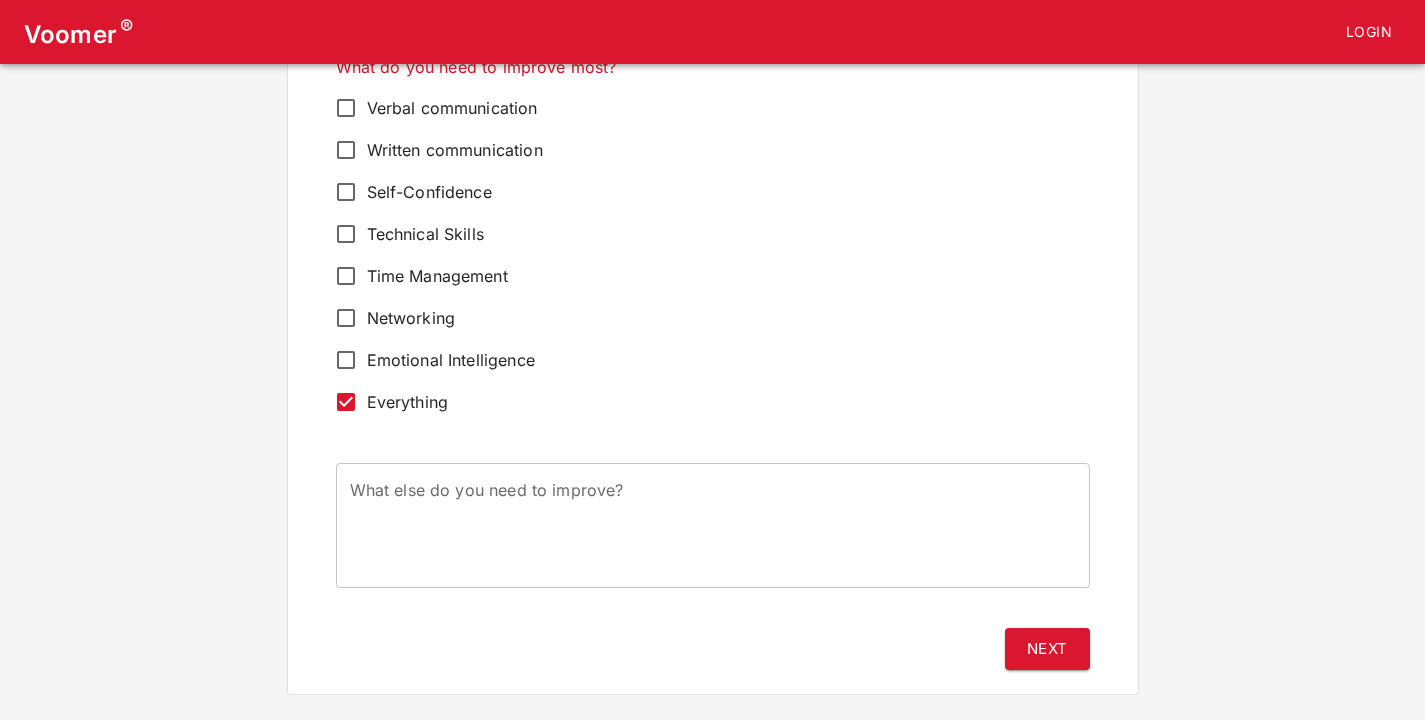 scroll, scrollTop: 700, scrollLeft: 0, axis: vertical 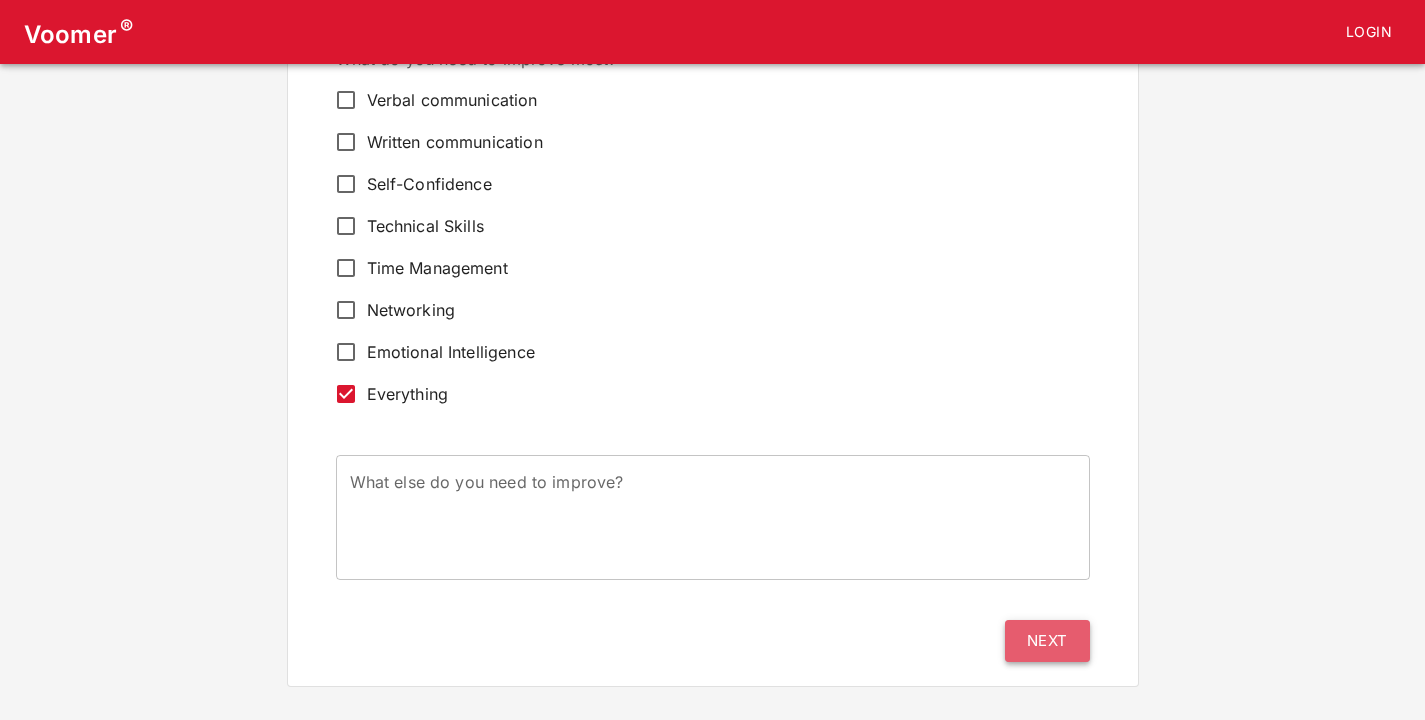 click on "Next" at bounding box center [1047, 641] 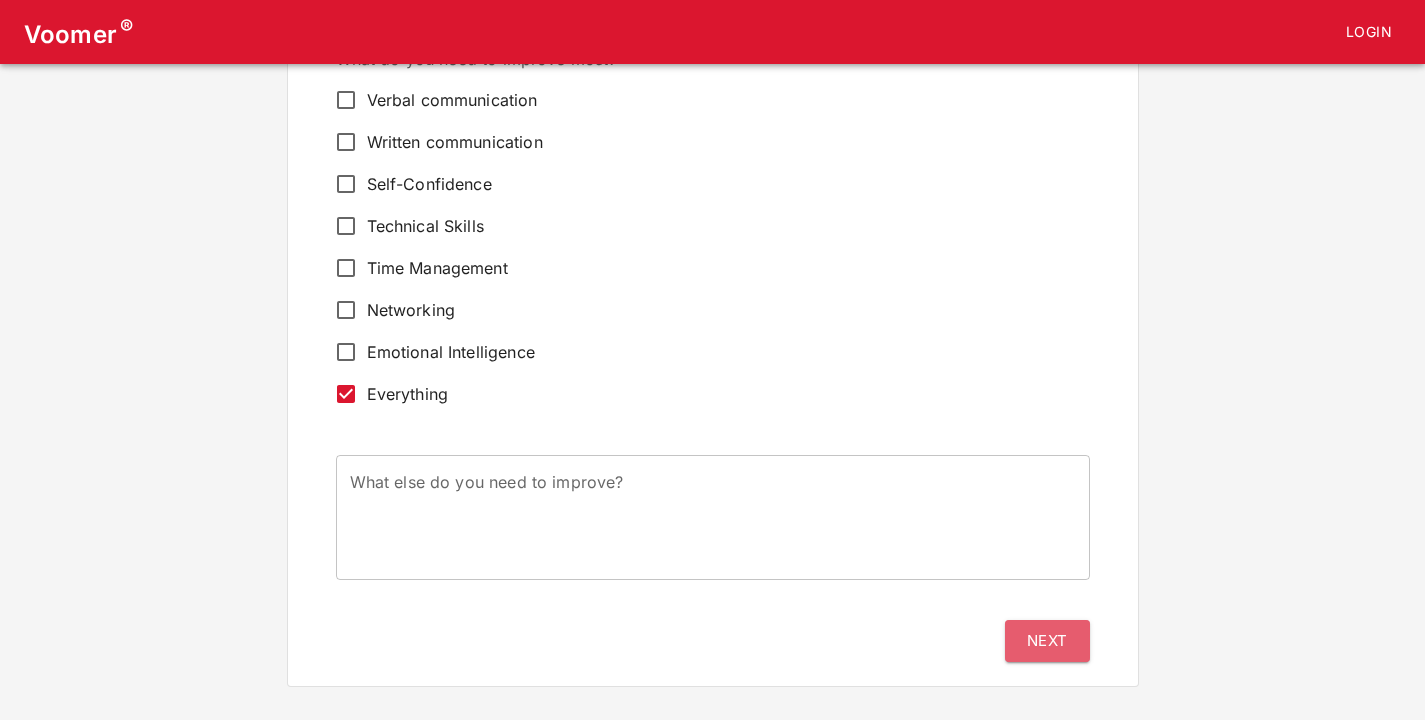 scroll, scrollTop: 0, scrollLeft: 0, axis: both 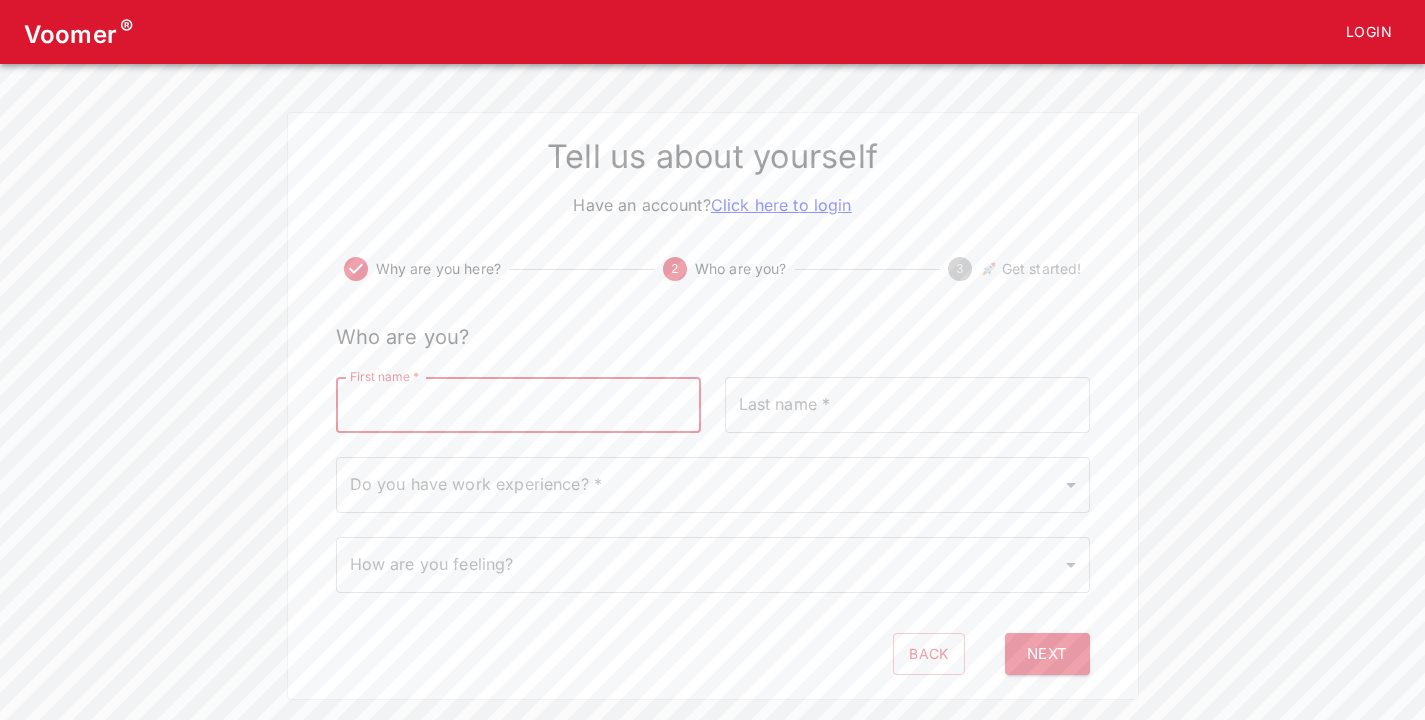 click on "First name *" at bounding box center (518, 405) 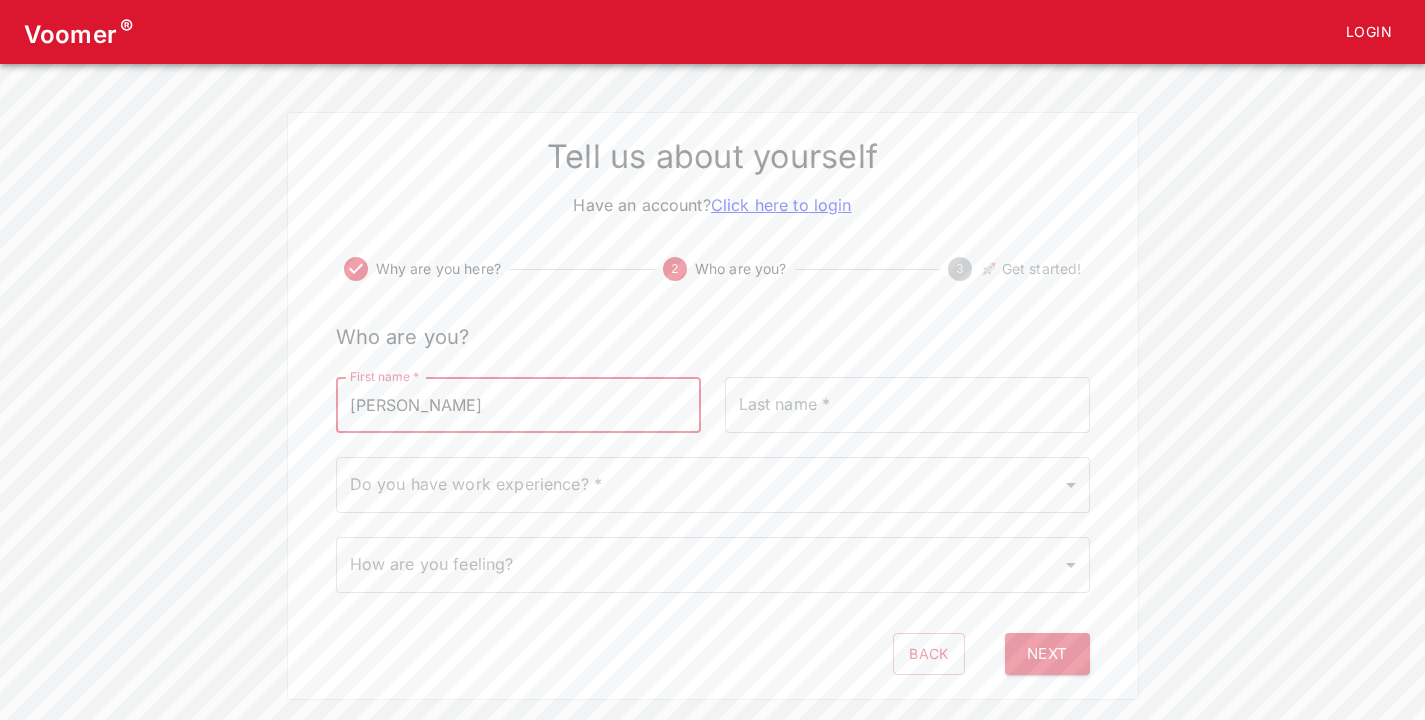 type on "Das" 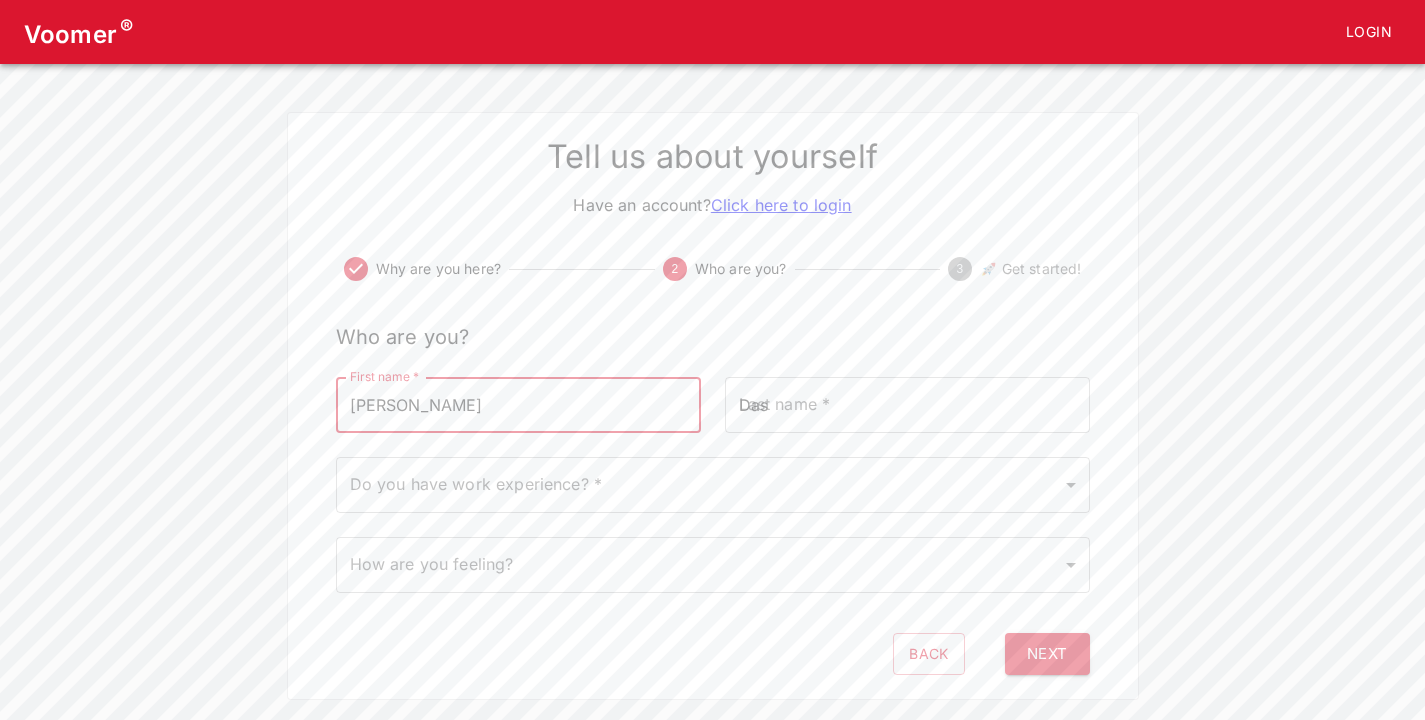 type 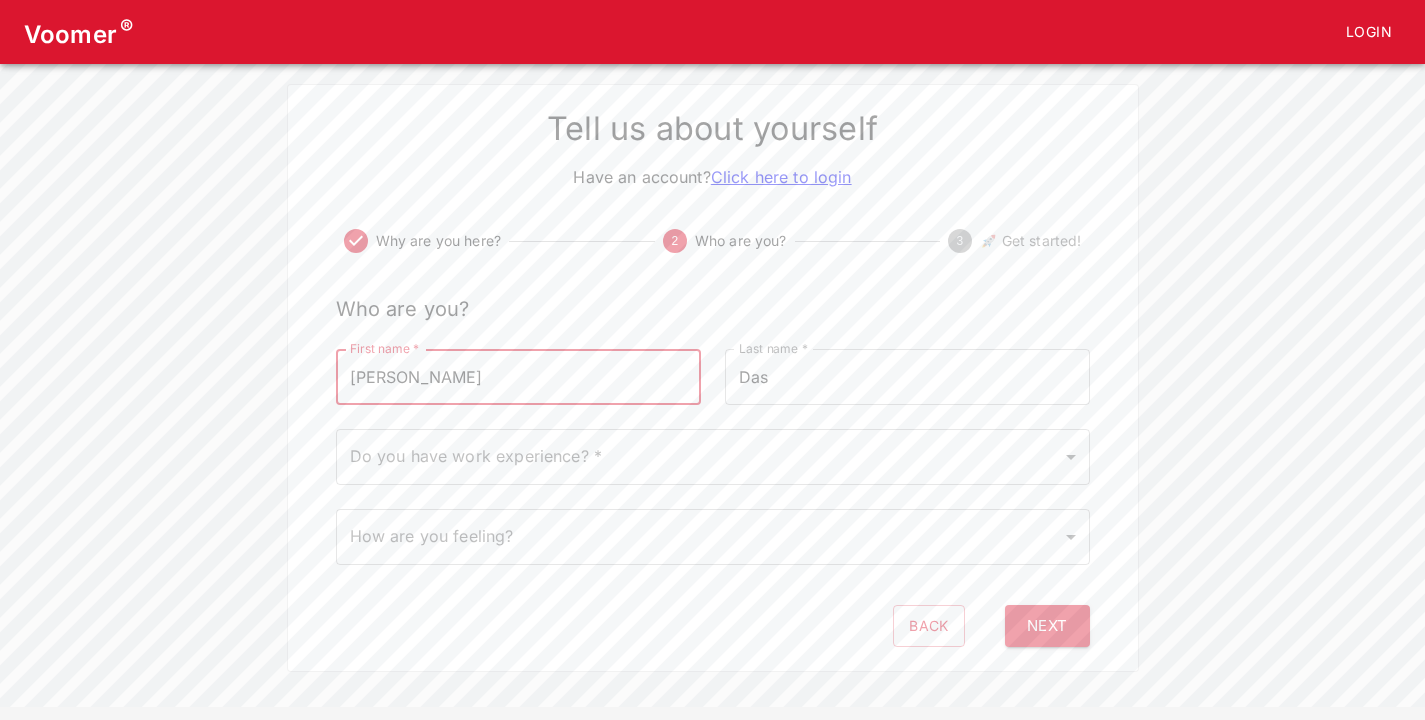 click on "Voomer ® Login Tell us about yourself Have an account?  Click here to login Why are you here? 2 Who are you? 3 🚀 Get started! Who are you? First name * [PERSON_NAME] First name * Last name * [PERSON_NAME] Last name * Do you have work experience? * ​ Do you have work experience? * How are you feeling? ​ How are you feeling? Back Next" at bounding box center (712, 322) 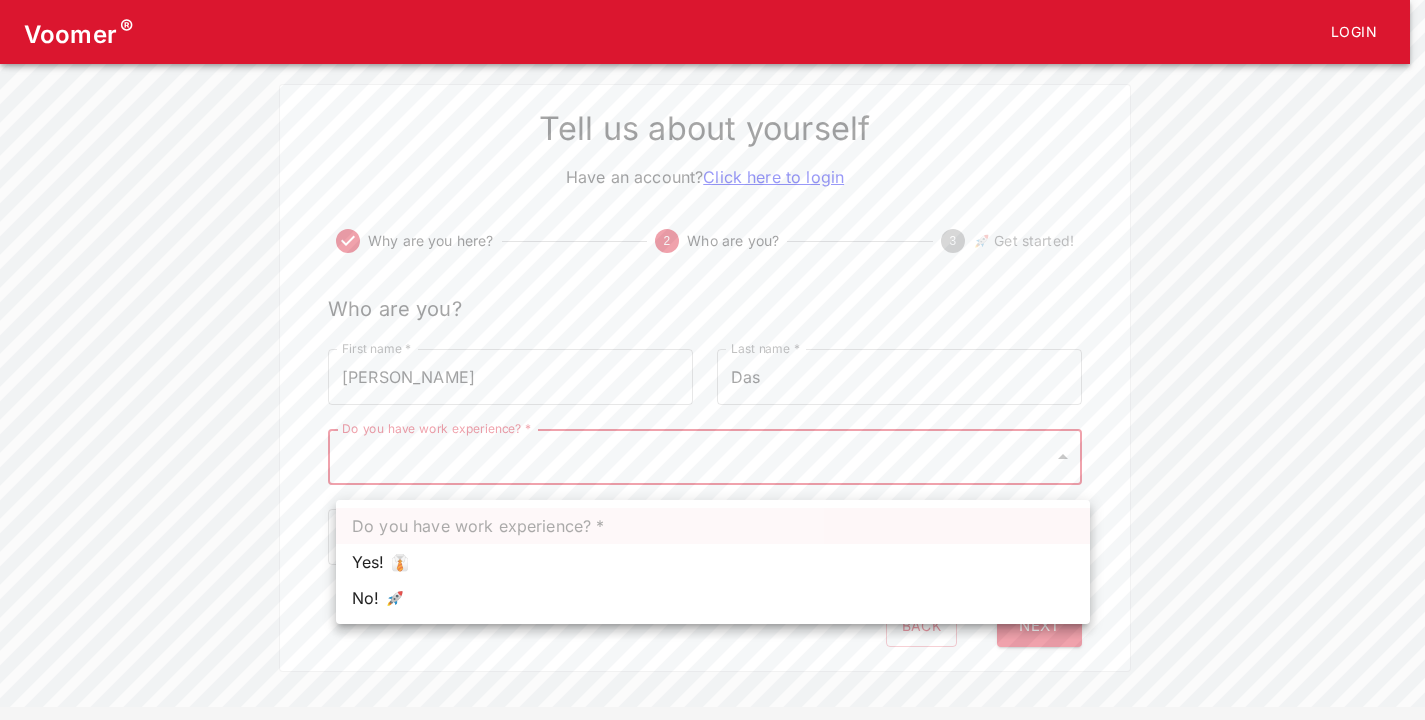 scroll, scrollTop: 13, scrollLeft: 0, axis: vertical 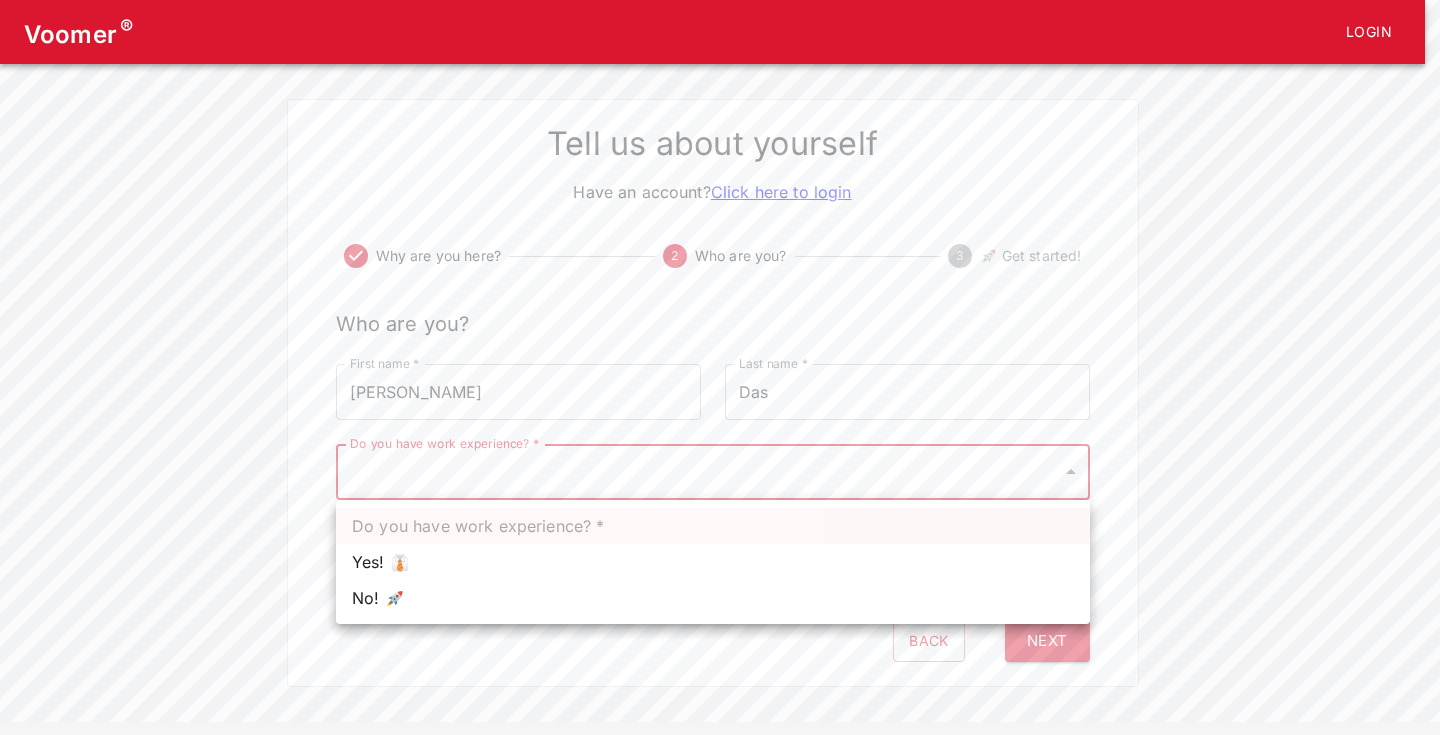 click on "Yes! 👔" at bounding box center [713, 562] 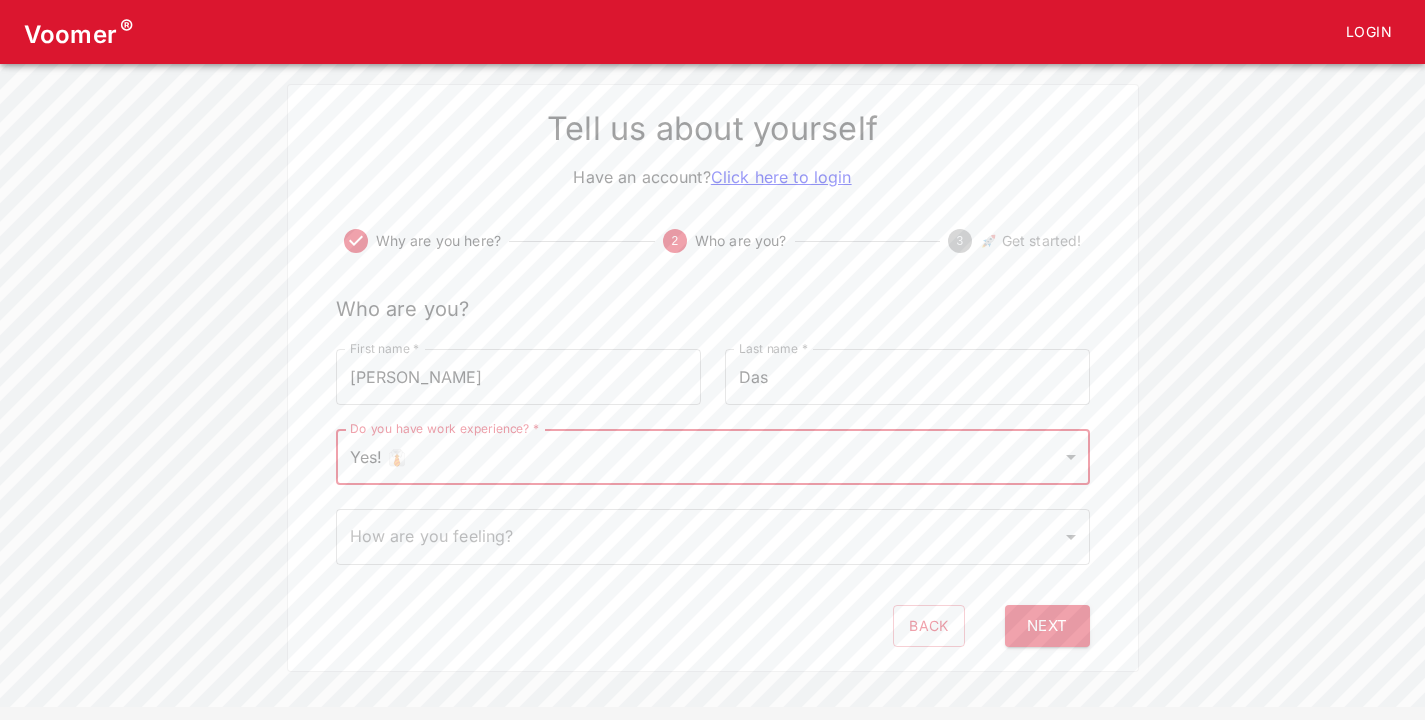 click on "Voomer ® Login Tell us about yourself Have an account?  Click here to login Why are you here? 2 Who are you? 3 🚀 Get started! Who are you? First name * [PERSON_NAME] First name * Last name * [PERSON_NAME] Last name * Do you have work experience? * Yes! 👔 1 Do you have work experience? * How are you feeling? ​ How are you feeling? Back Next" at bounding box center (712, 322) 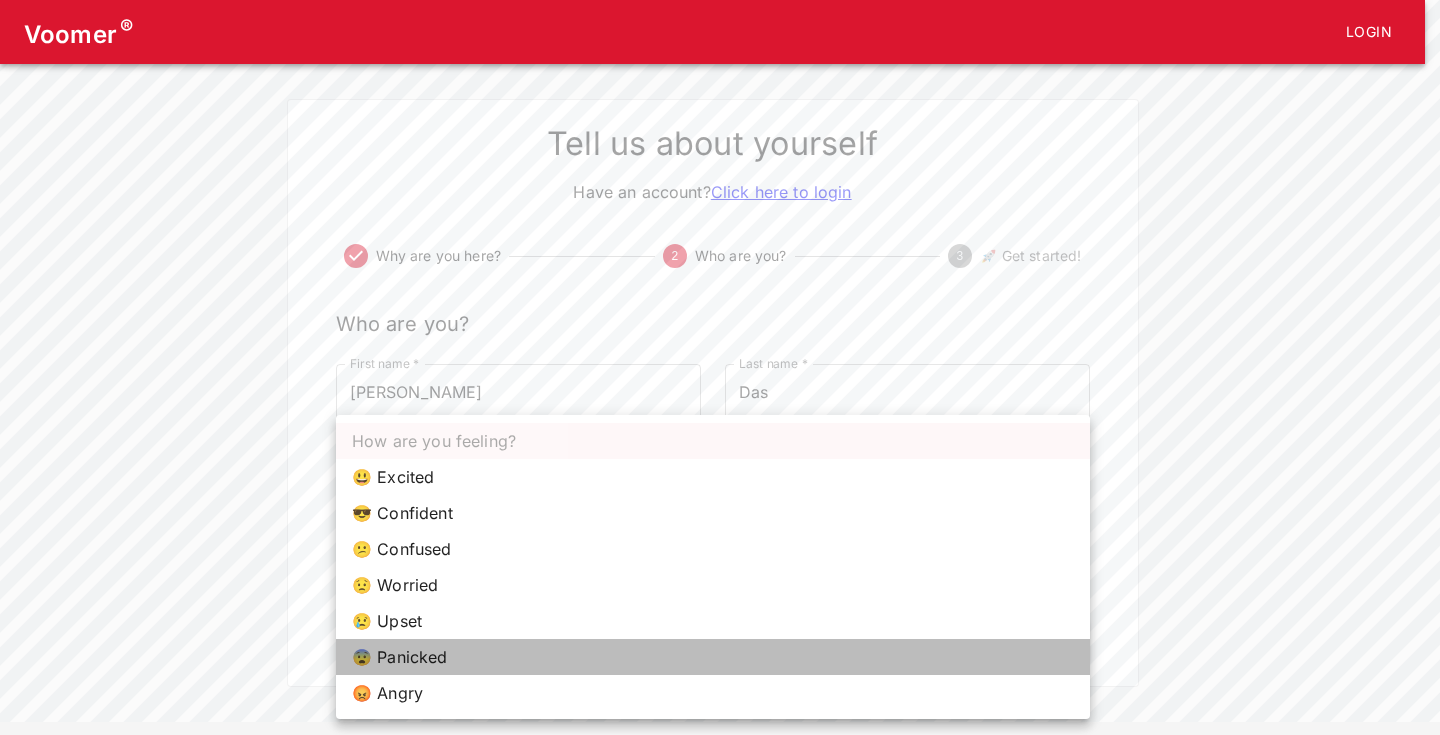 click on "😨 Panicked" at bounding box center [713, 657] 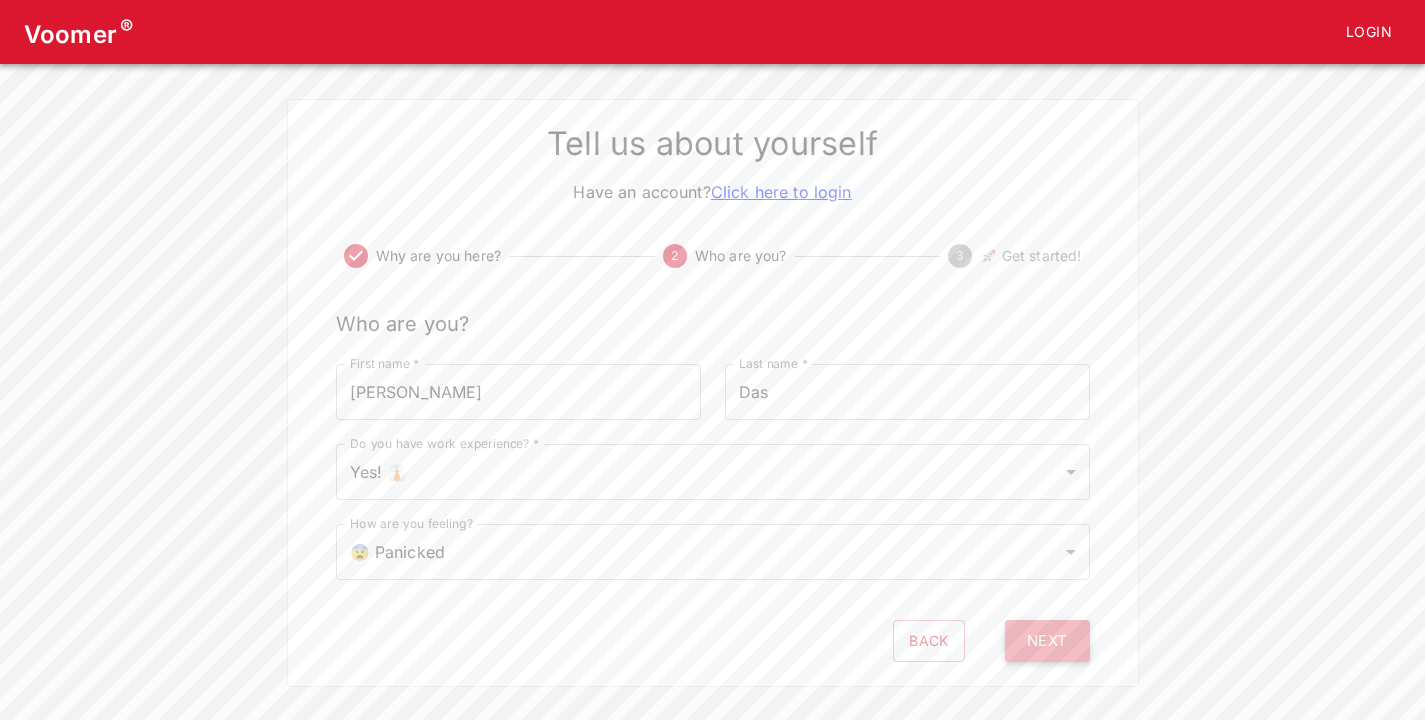 click on "Next" at bounding box center (1047, 641) 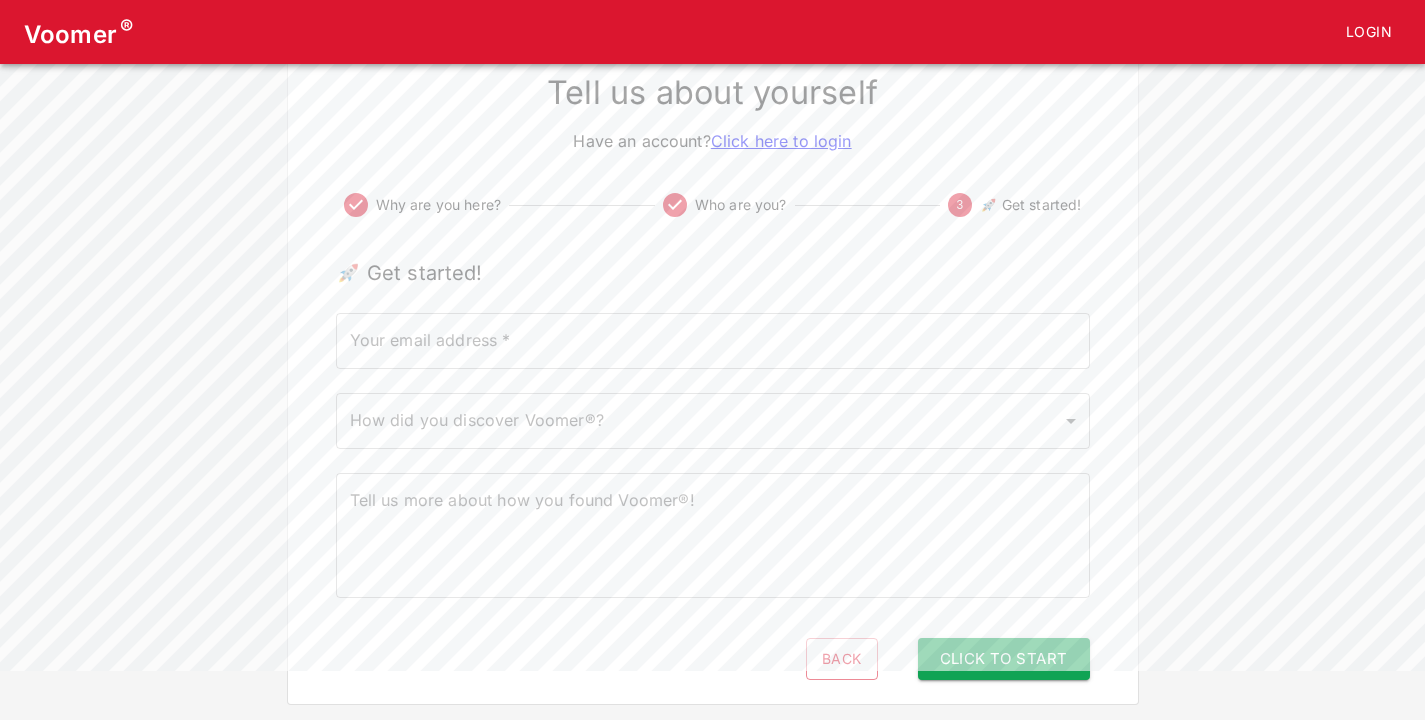scroll, scrollTop: 97, scrollLeft: 0, axis: vertical 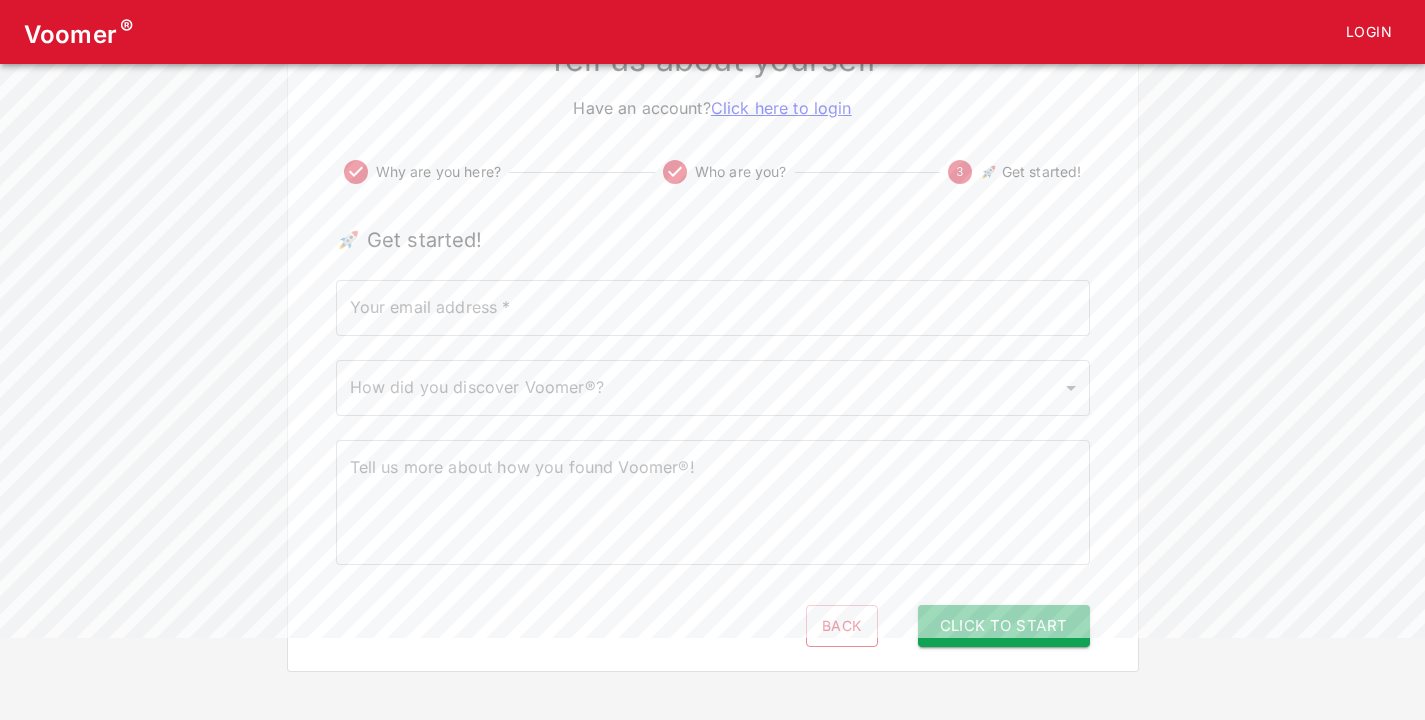 click on "Your email address *" at bounding box center [713, 308] 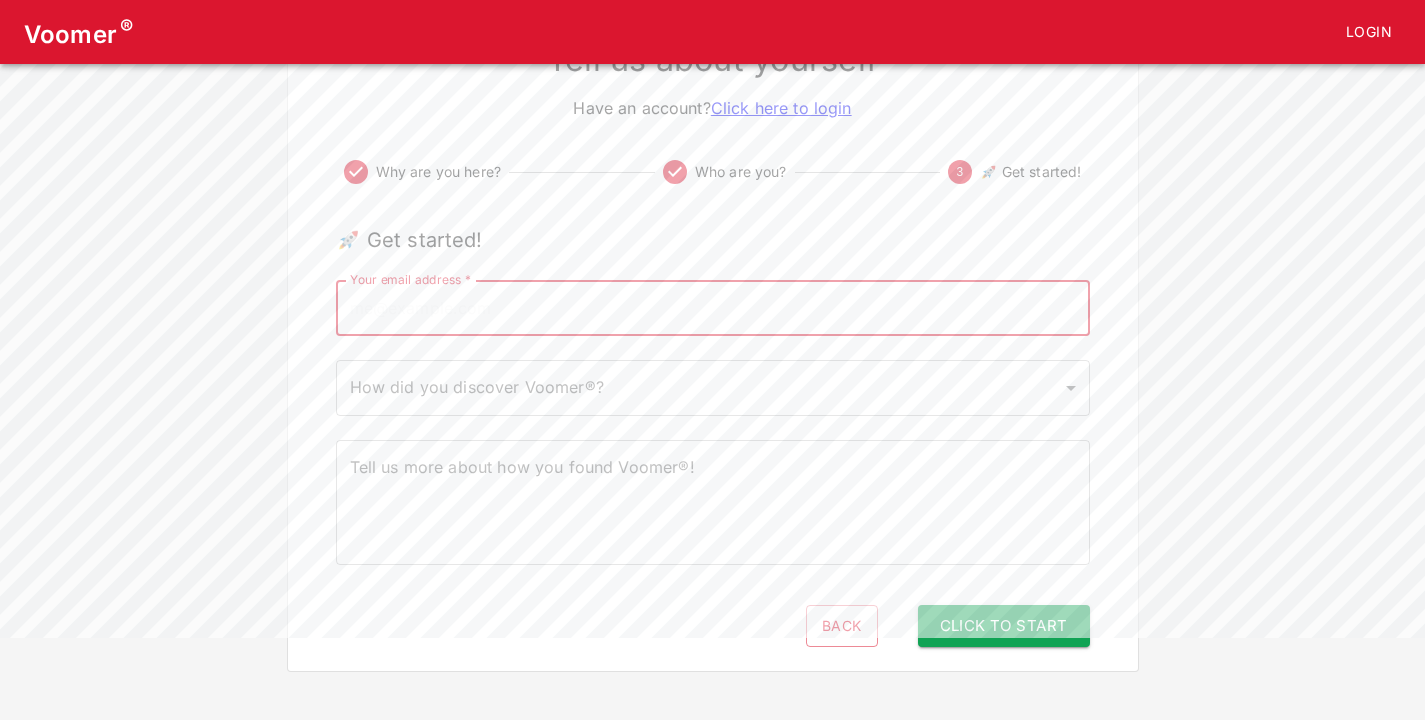 type on "[EMAIL_ADDRESS][DOMAIN_NAME]" 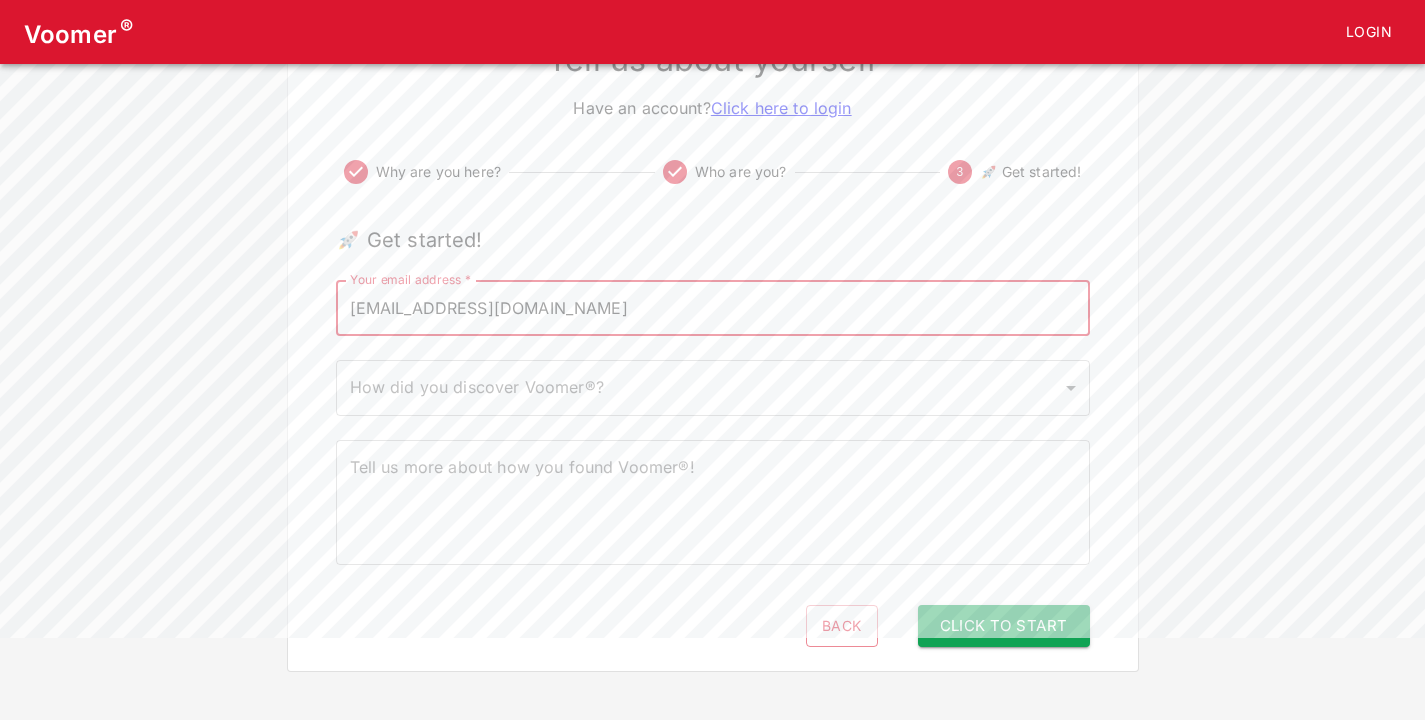 scroll, scrollTop: 82, scrollLeft: 0, axis: vertical 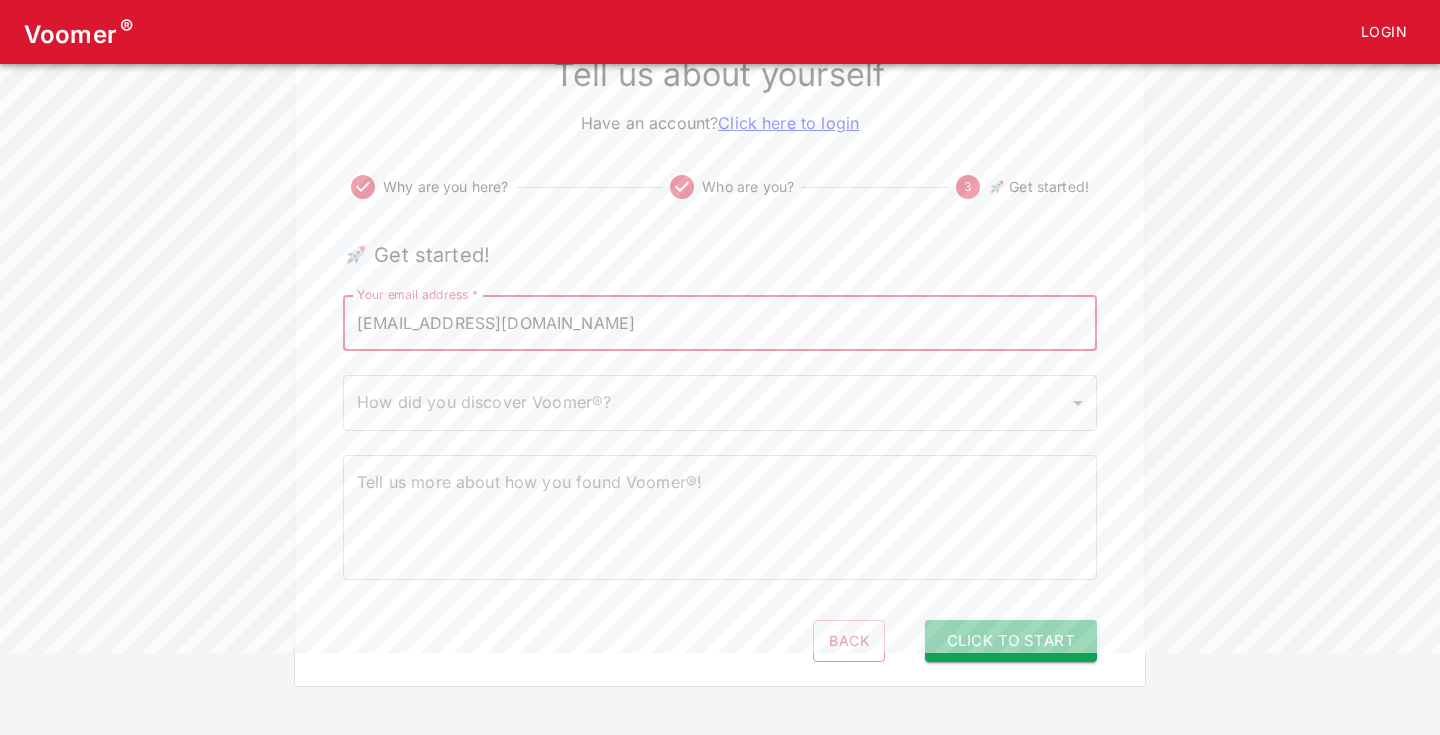 click on "Voomer ® Login Tell us about yourself Have an account?  Click here to login Why are you here? Who are you? 3 🚀 Get started! 🚀 Get started! Your email address * [EMAIL_ADDRESS][DOMAIN_NAME] Your email address * How did you discover Voomer®? ​ How did you discover Voomer®? Tell us more about how you found Voomer®! x Tell us more about how you found Voomer®! Back Click to Start" at bounding box center (720, 302) 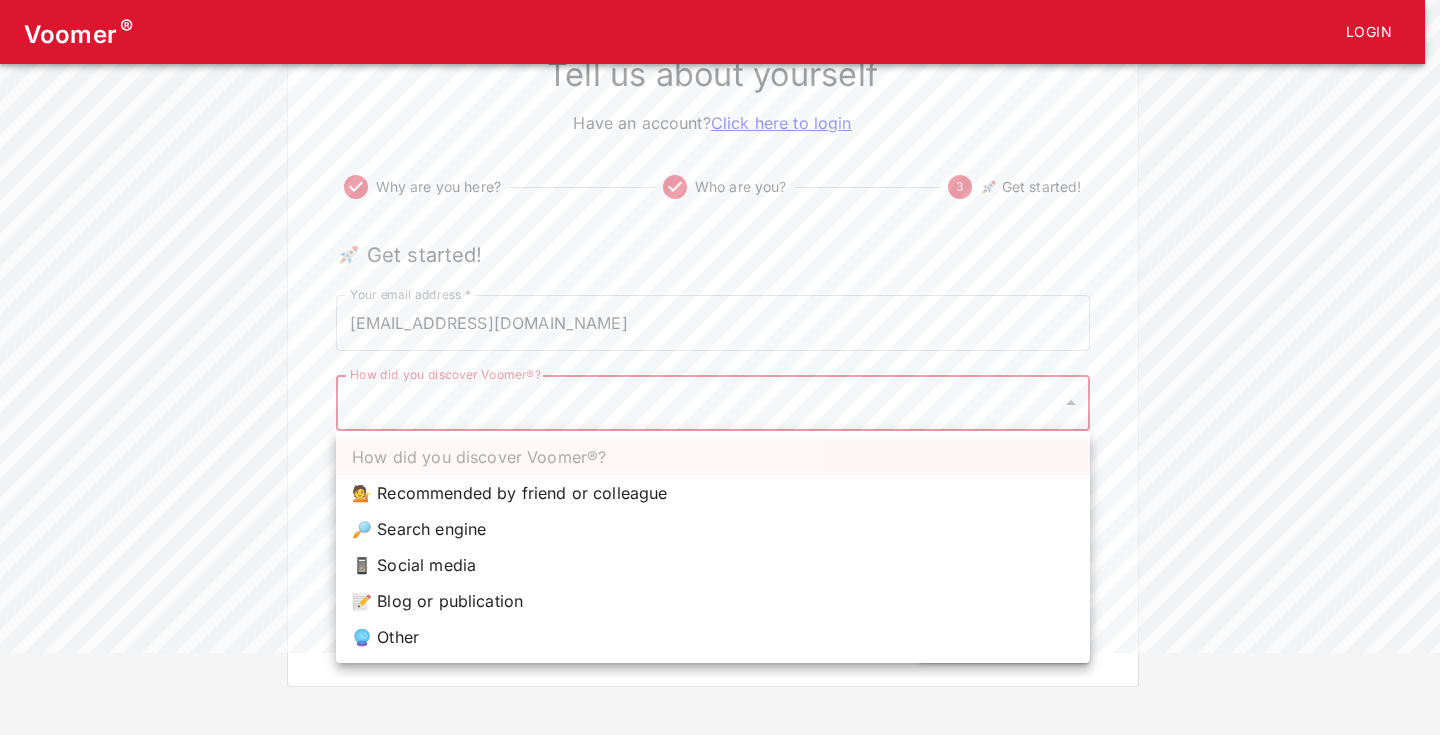 click on "📱 Social media" at bounding box center (713, 565) 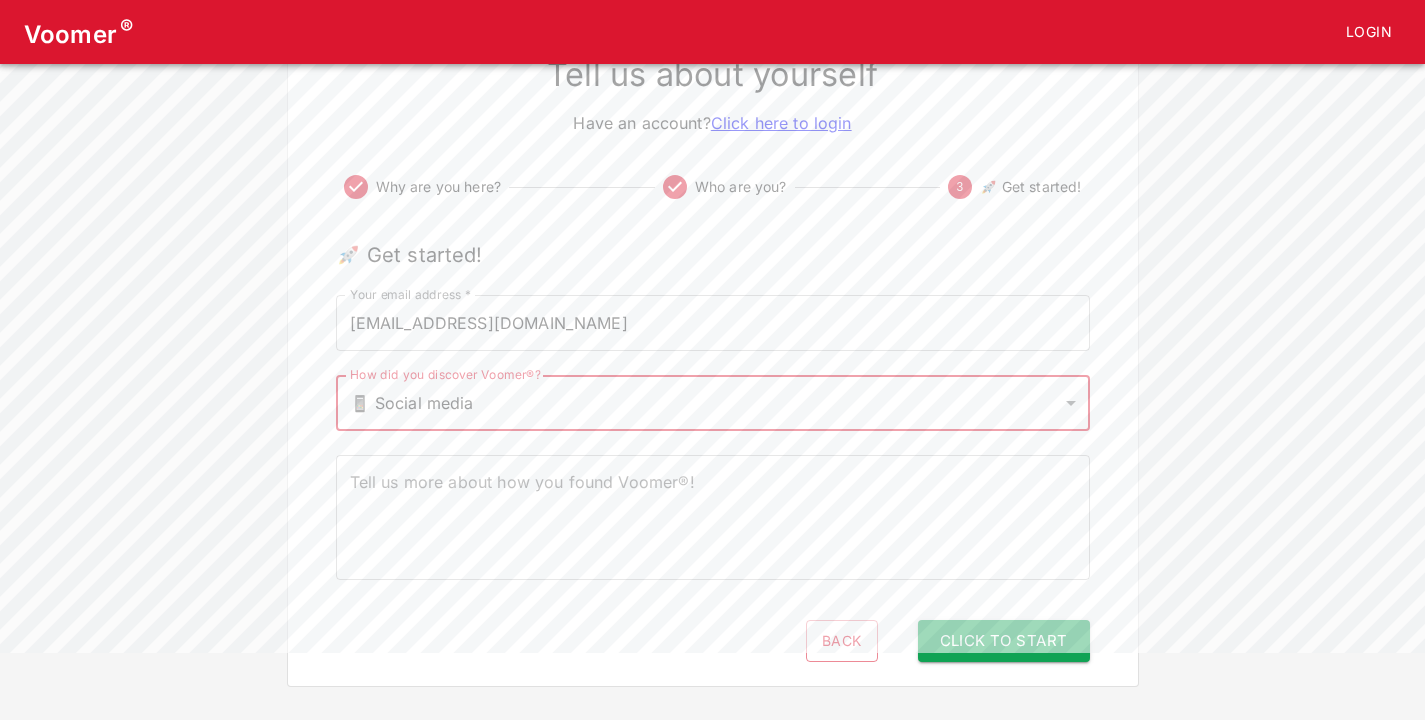 click on "Tell us more about how you found Voomer®!" at bounding box center (713, 518) 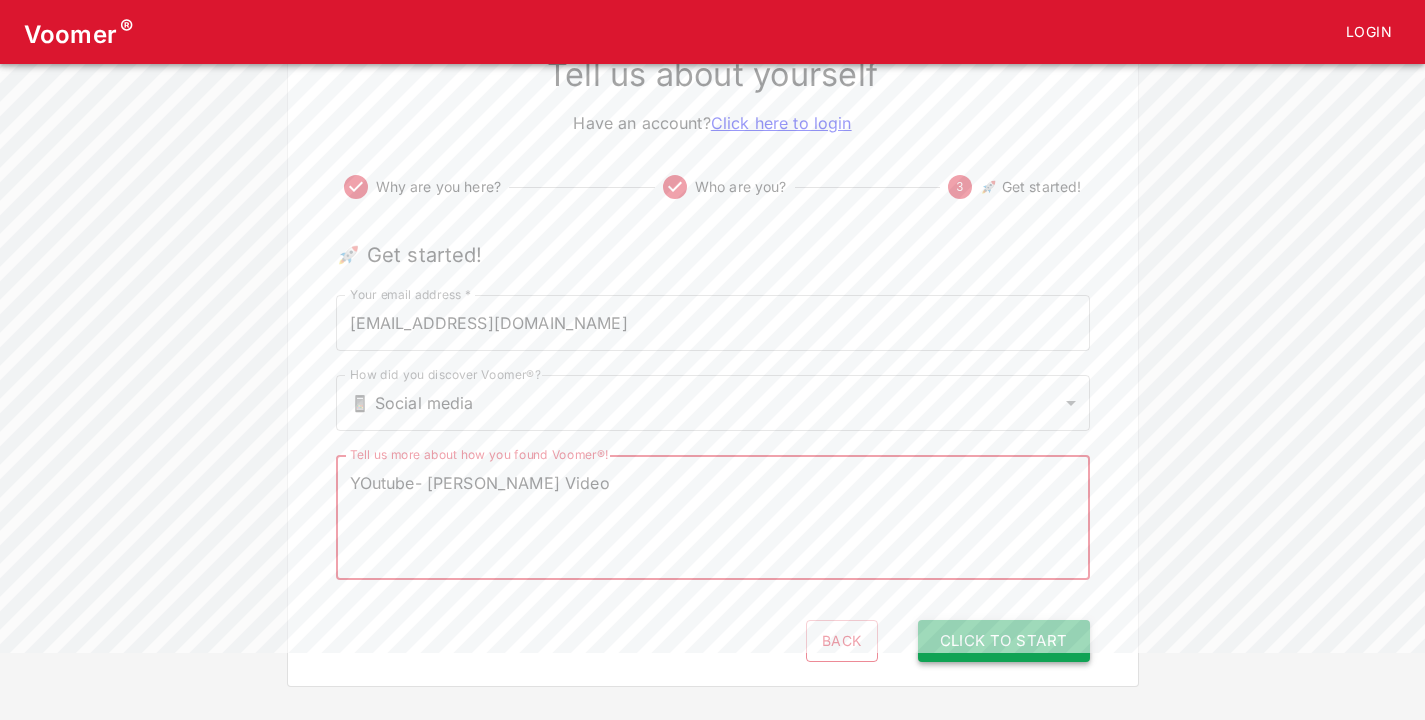 type on "YOutube- [PERSON_NAME] Video" 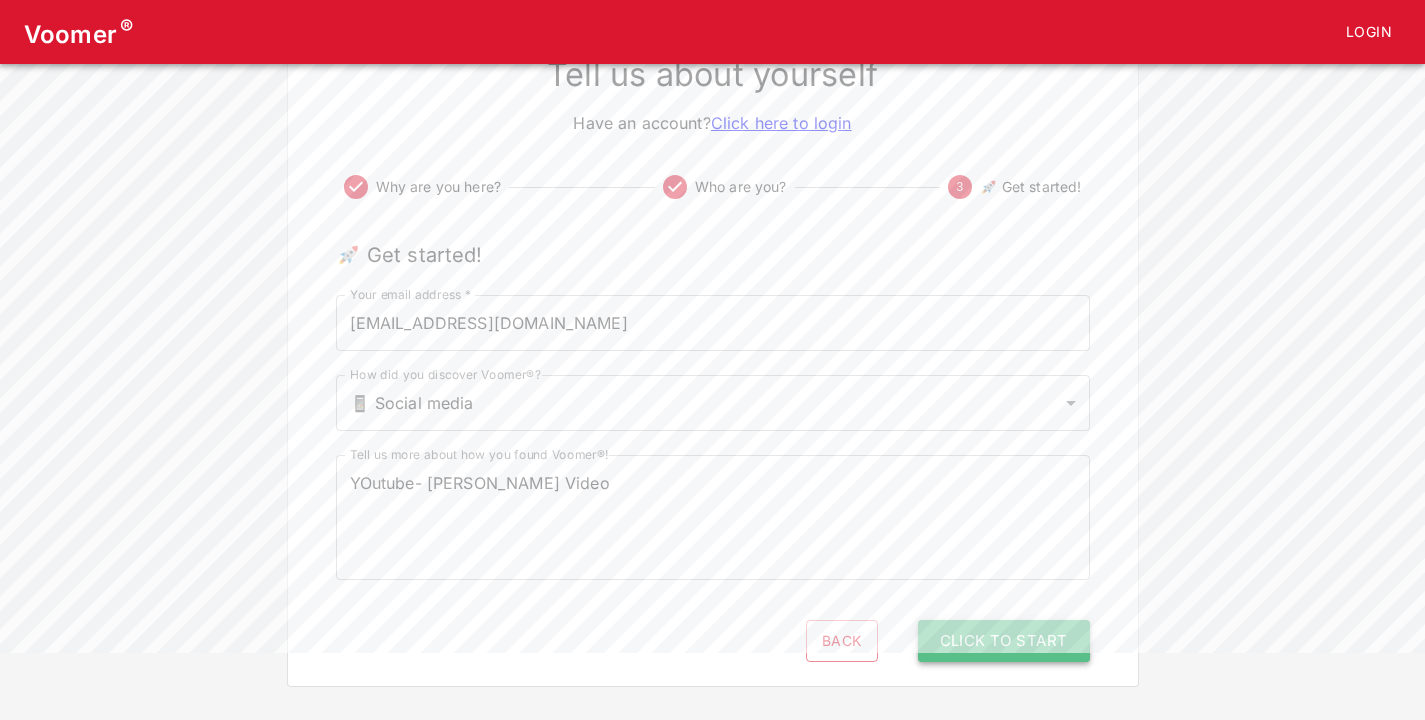 click on "Click to Start" at bounding box center (1004, 641) 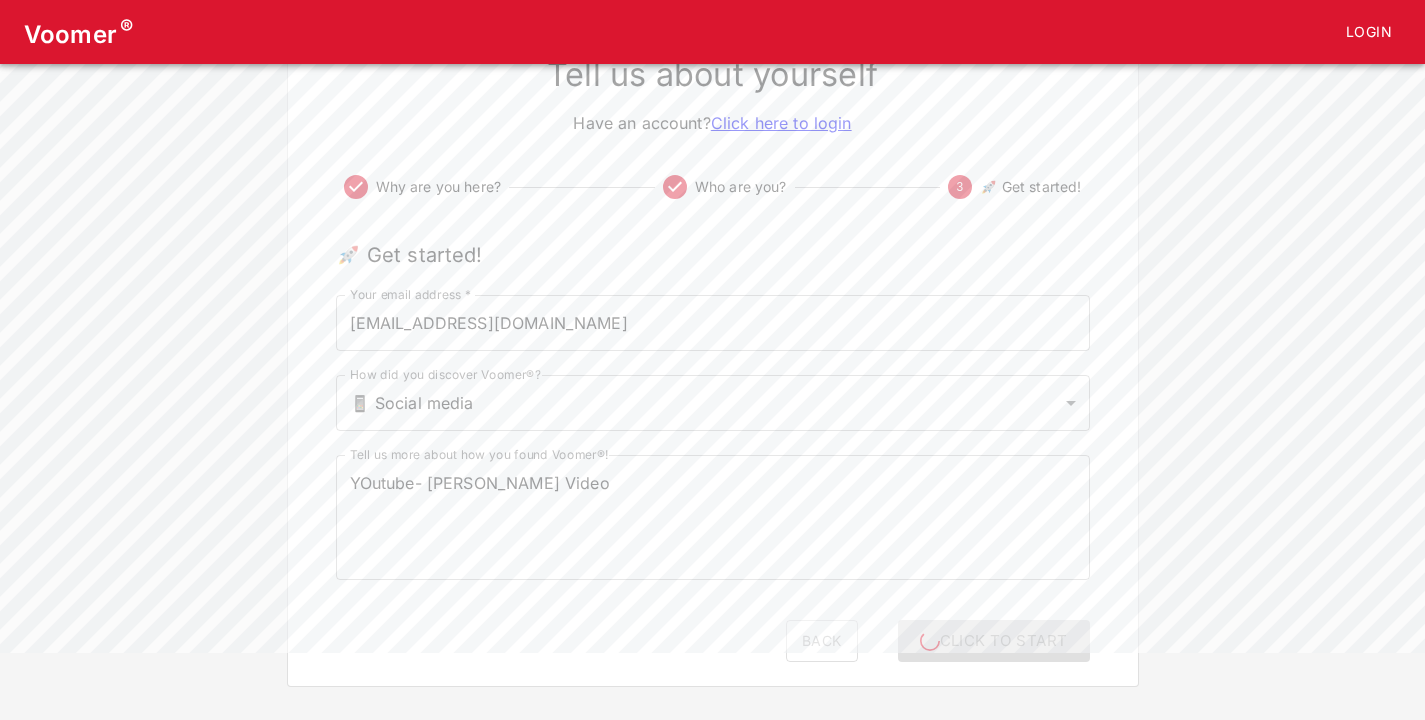 scroll, scrollTop: 0, scrollLeft: 0, axis: both 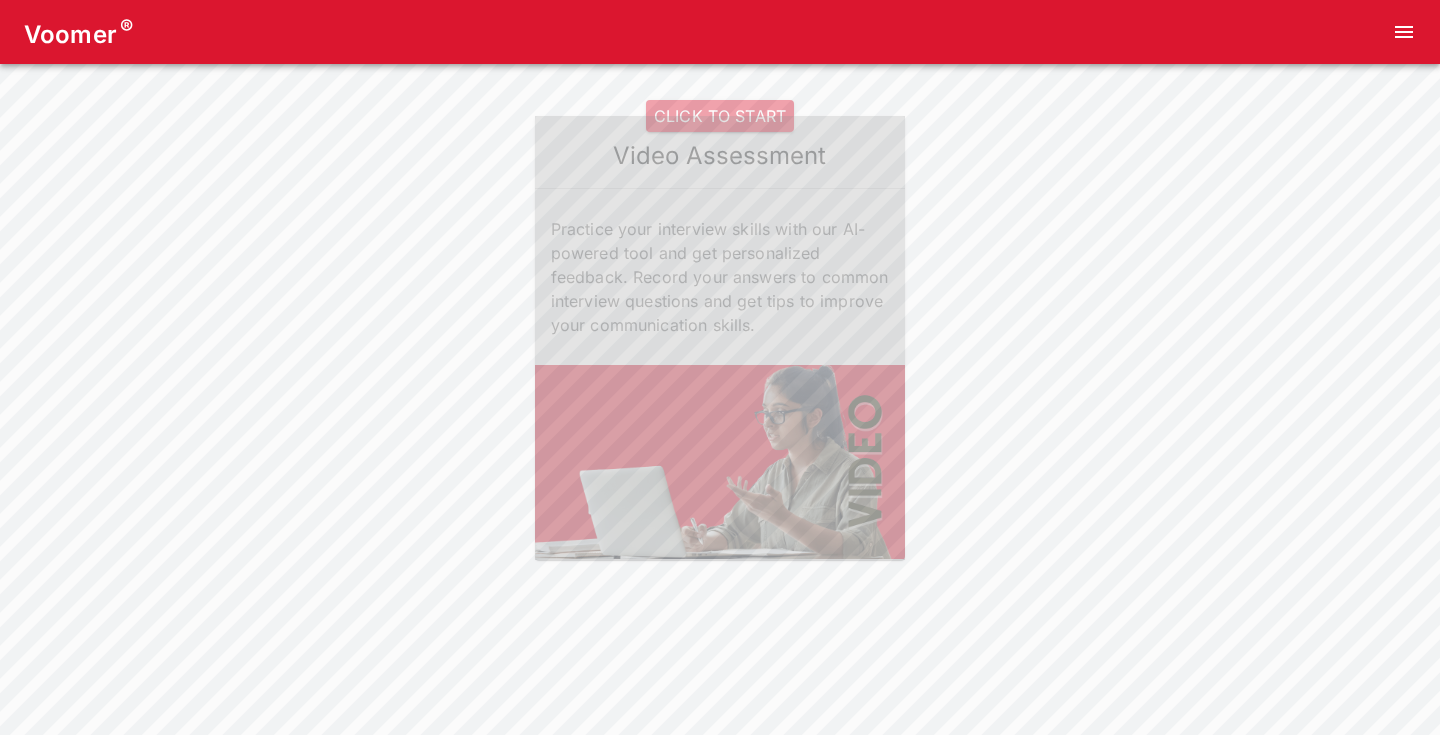 click on "CLICK TO START" at bounding box center (720, 116) 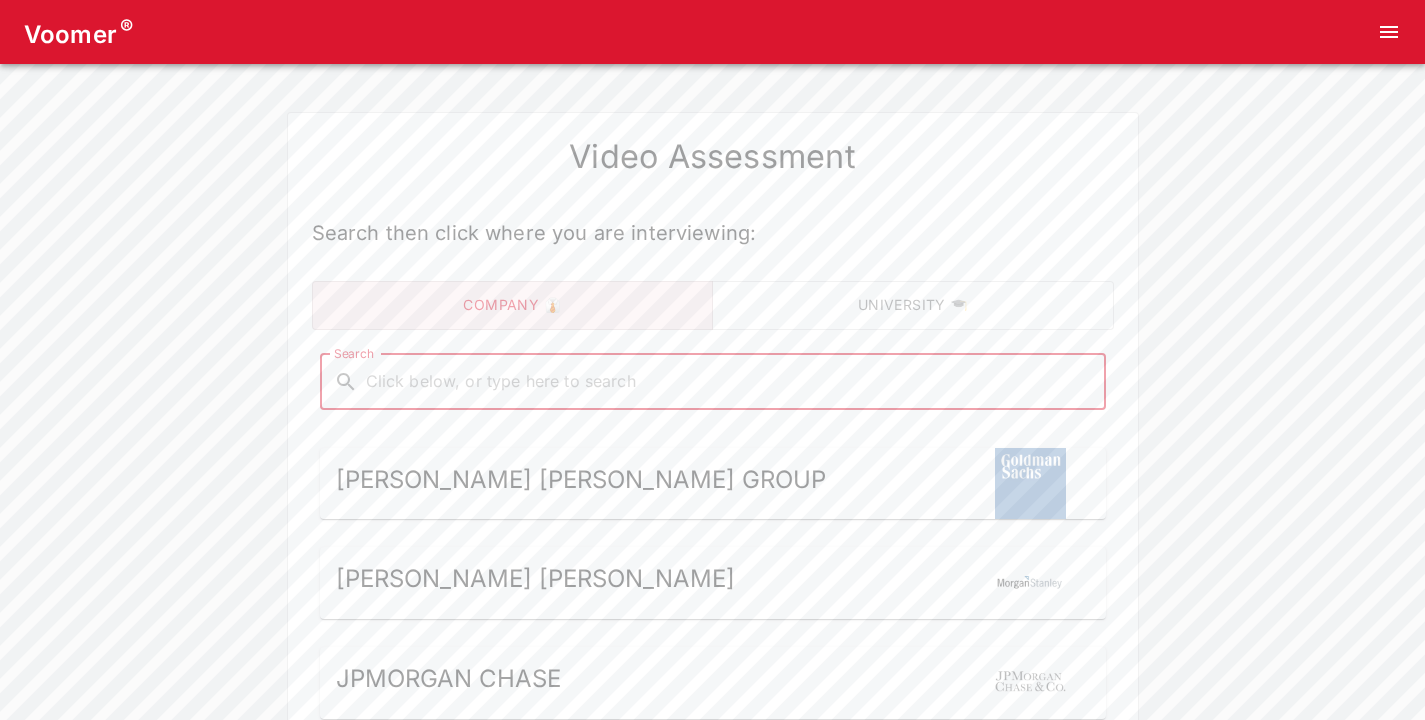 scroll, scrollTop: 33, scrollLeft: 0, axis: vertical 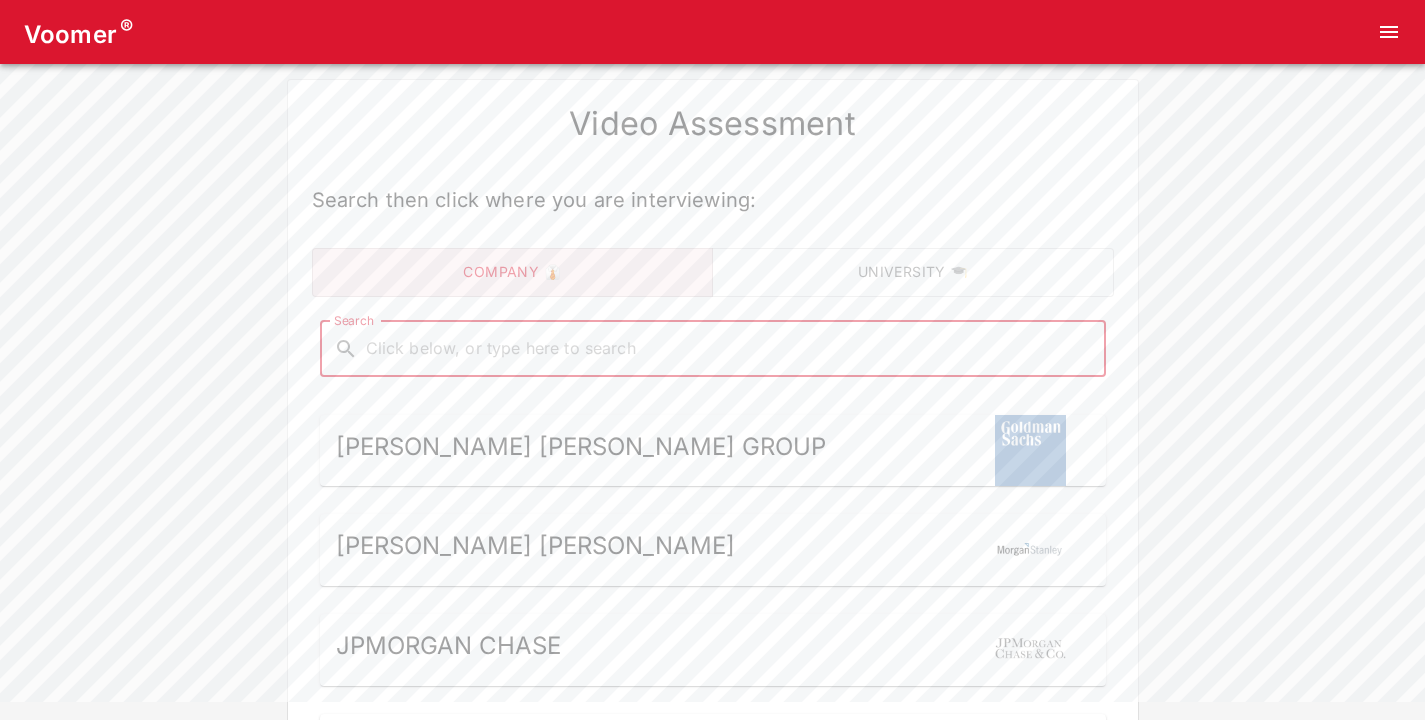 click on "Search" at bounding box center [729, 349] 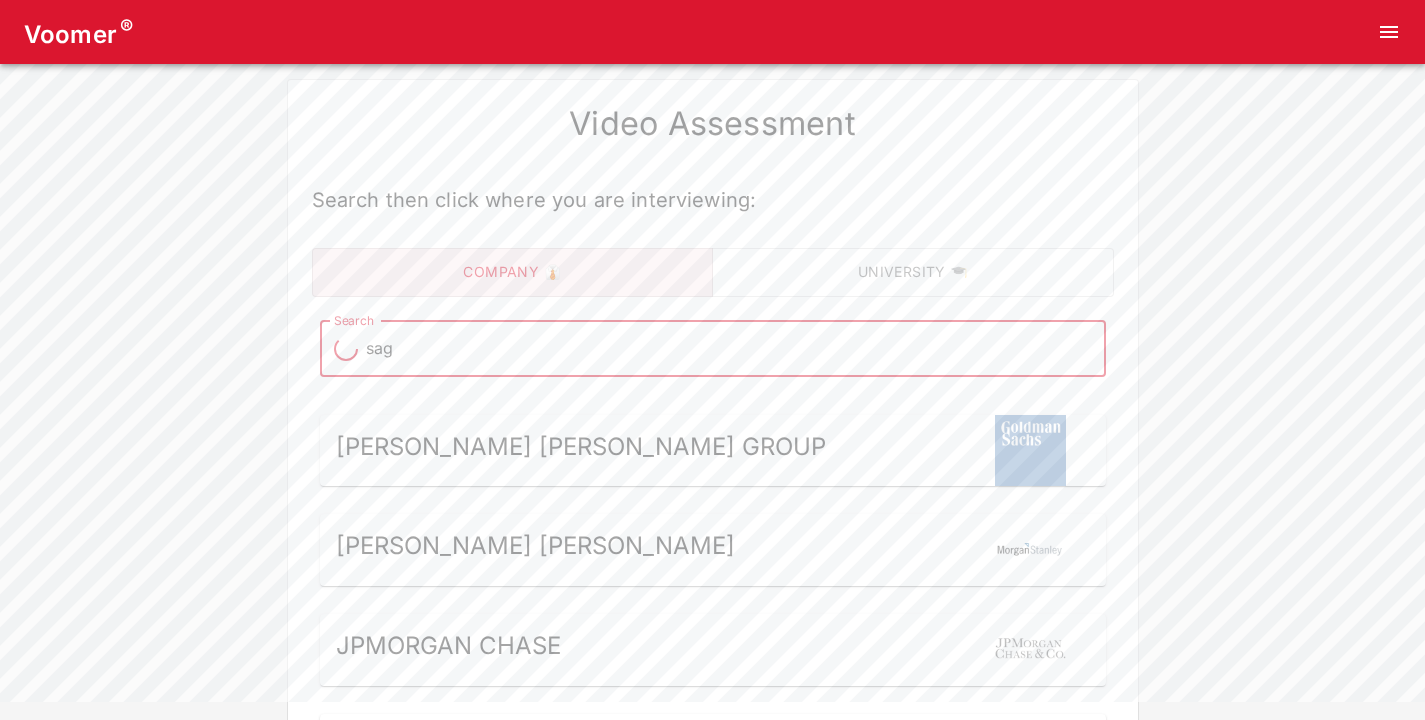 type on "sage" 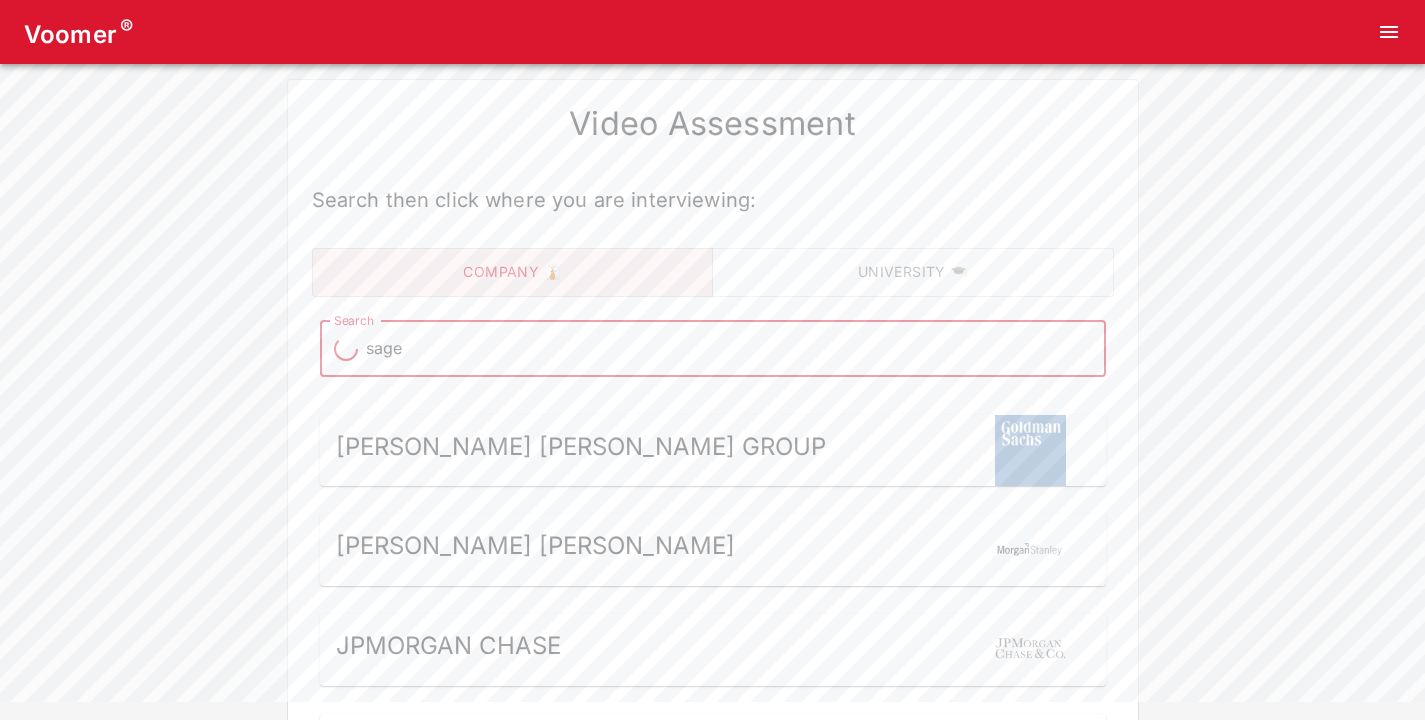 type on "sage" 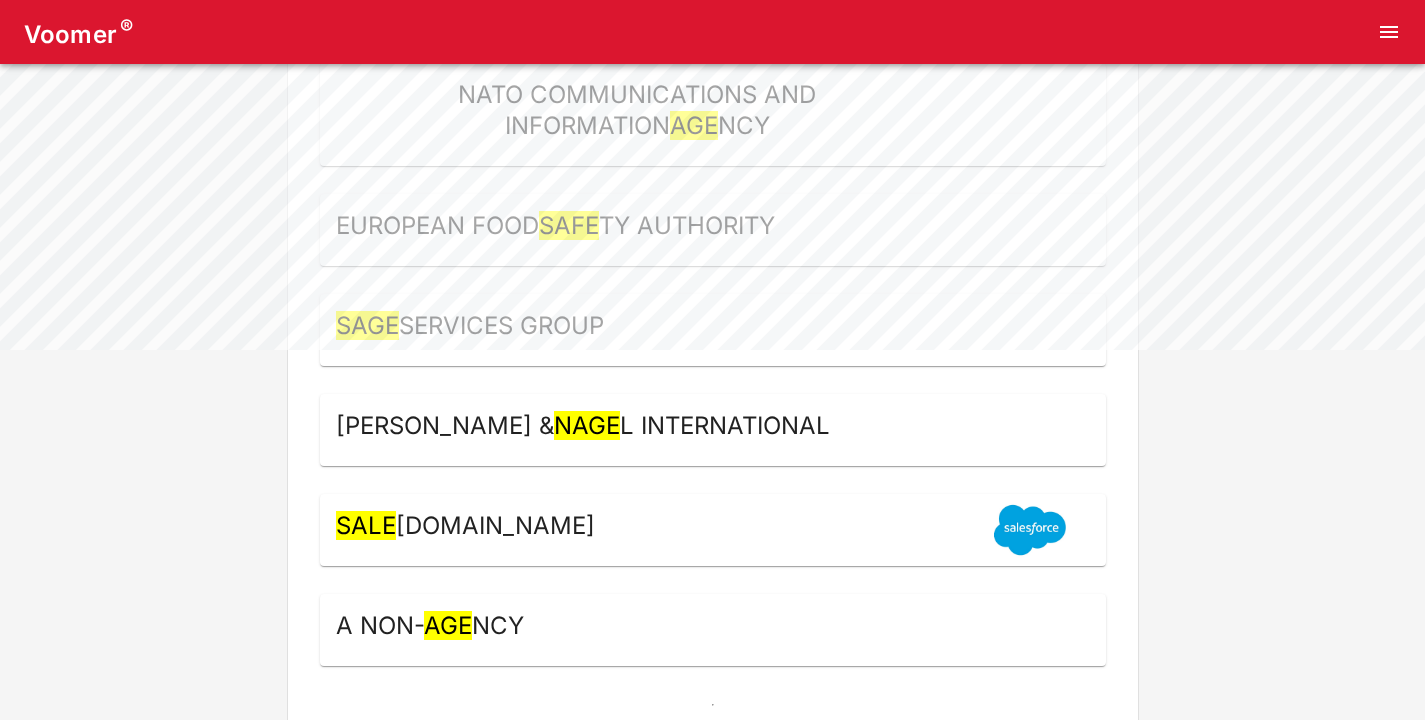 scroll, scrollTop: 288, scrollLeft: 0, axis: vertical 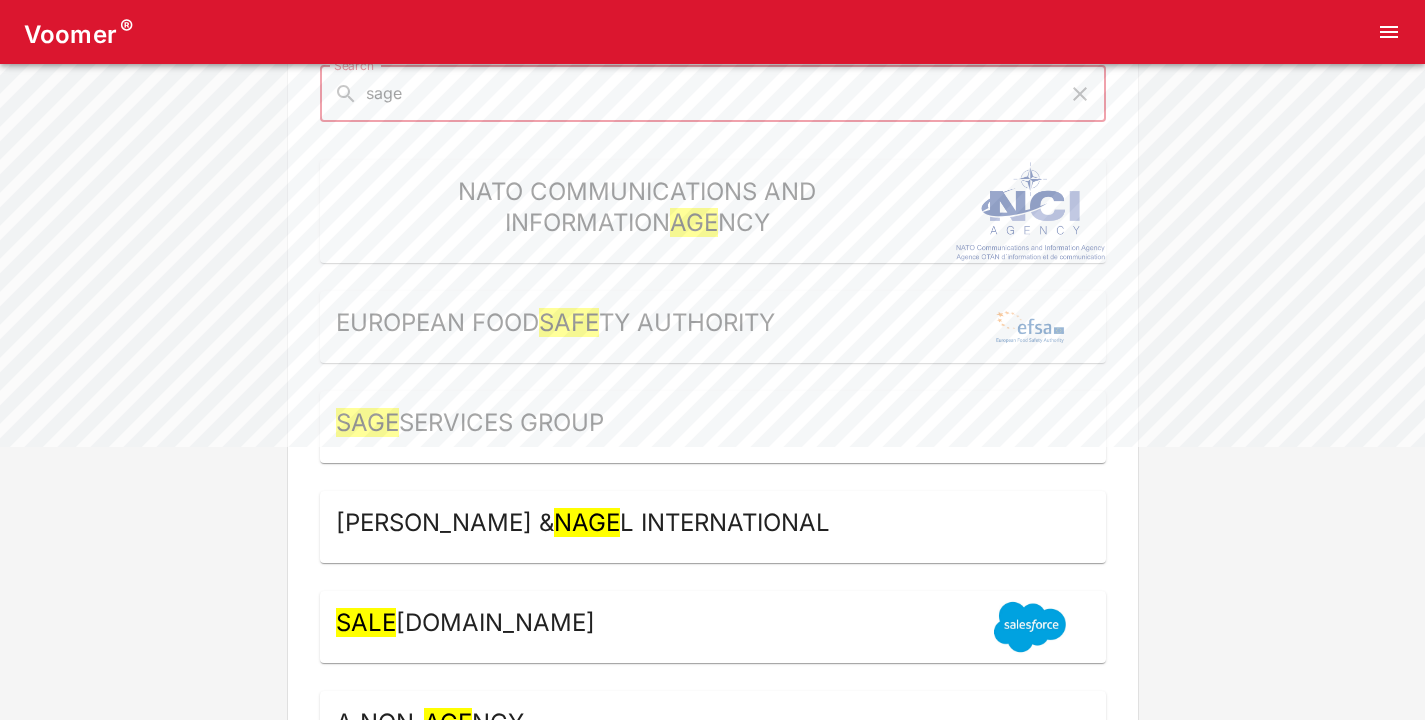 type on "sage" 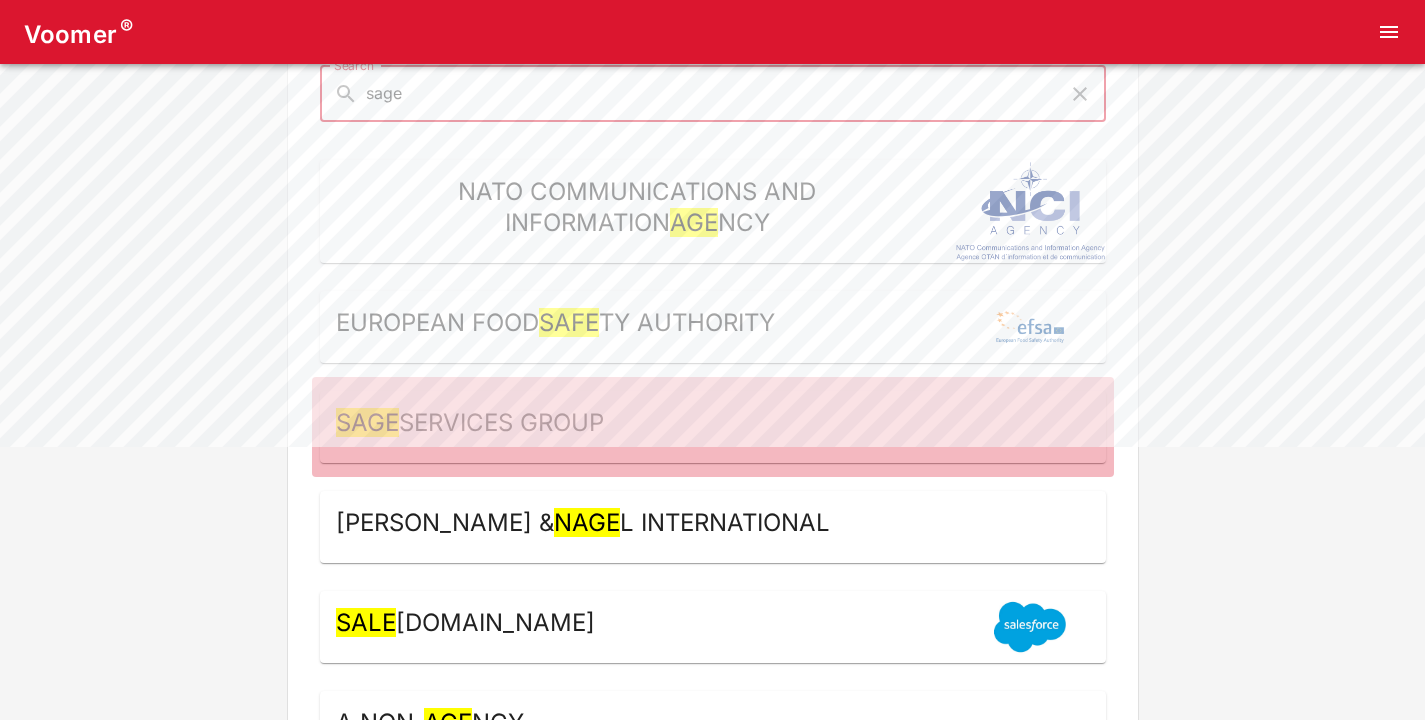 click on "Sage  Services Group" at bounding box center [713, 427] 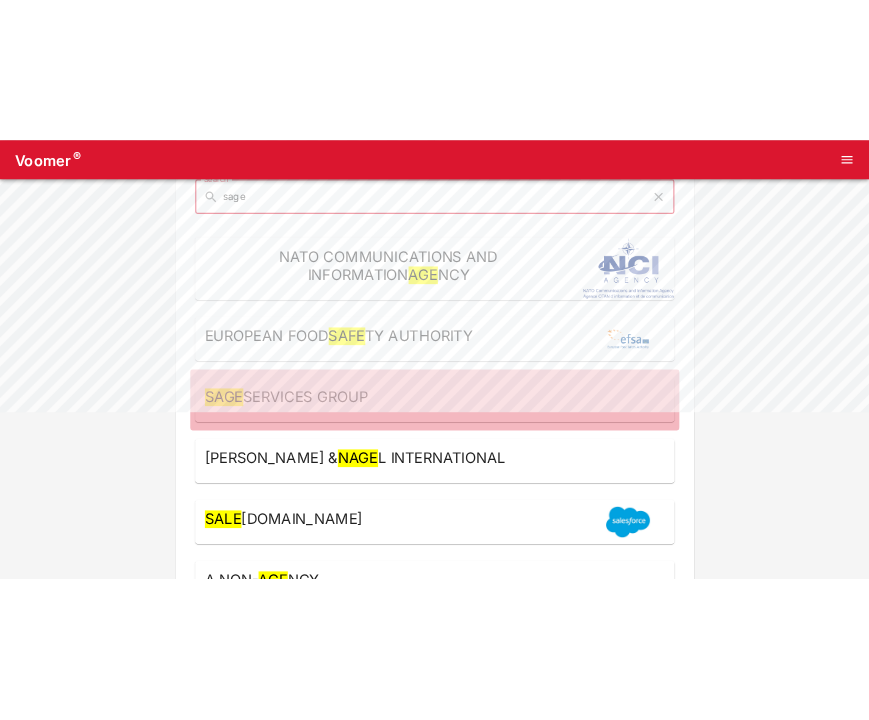 scroll, scrollTop: 0, scrollLeft: 0, axis: both 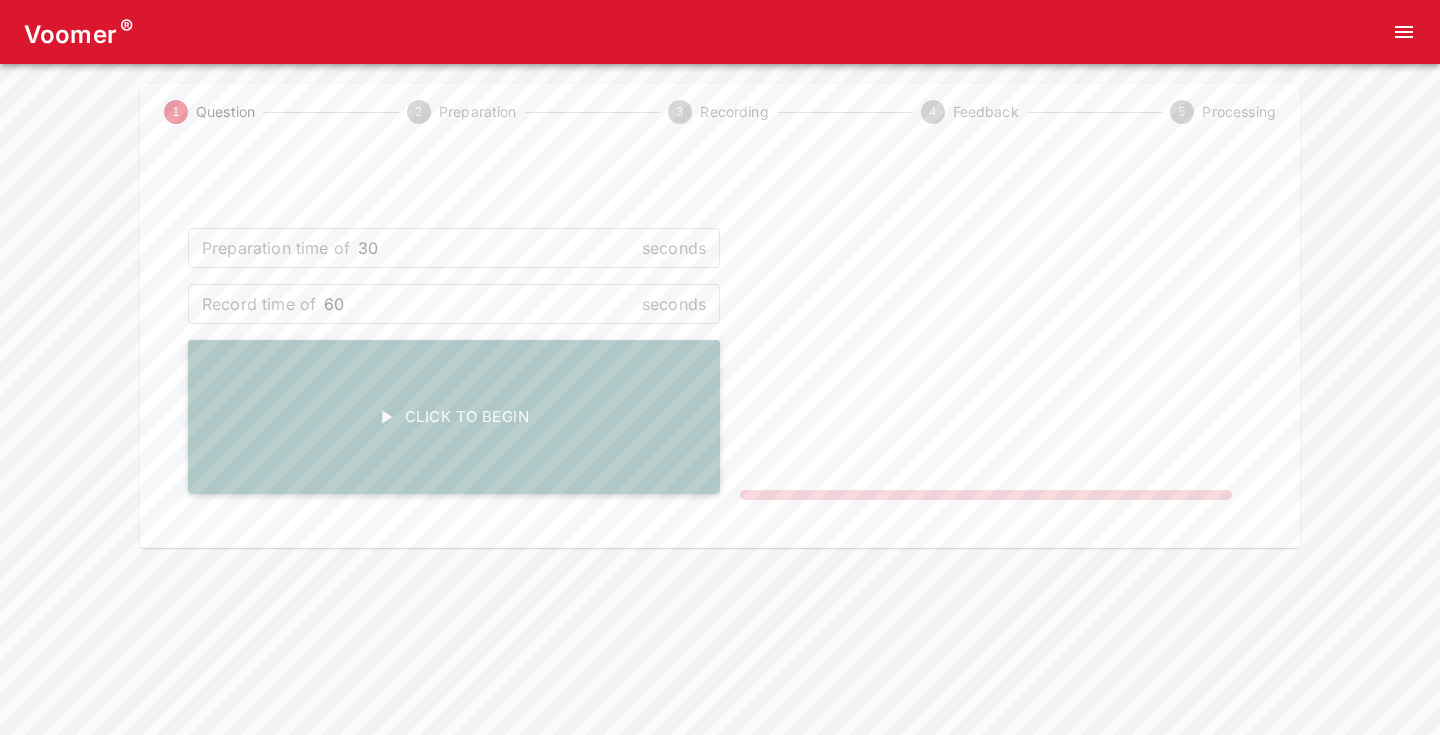click on "Click To Begin" at bounding box center [454, 417] 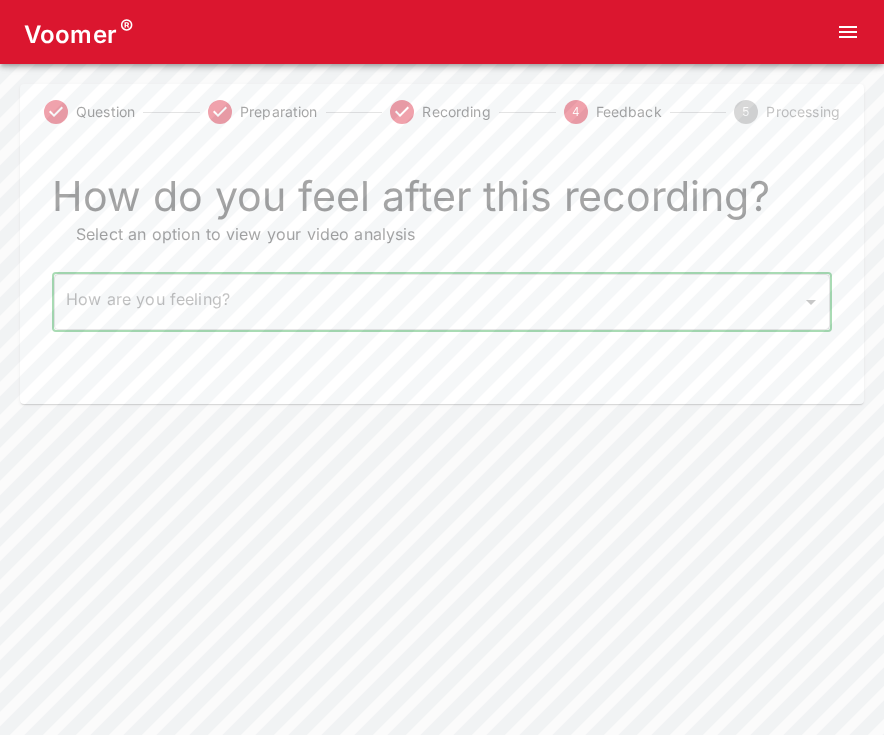 click on "Voomer ® Question Preparation Recording 4 Feedback 5 Processing How do you feel after this recording? Select an option to view your video analysis How are you feeling? ​ How are you feeling?   Home Analysis Tokens: 0 Pricing Log Out Save" at bounding box center [442, 202] 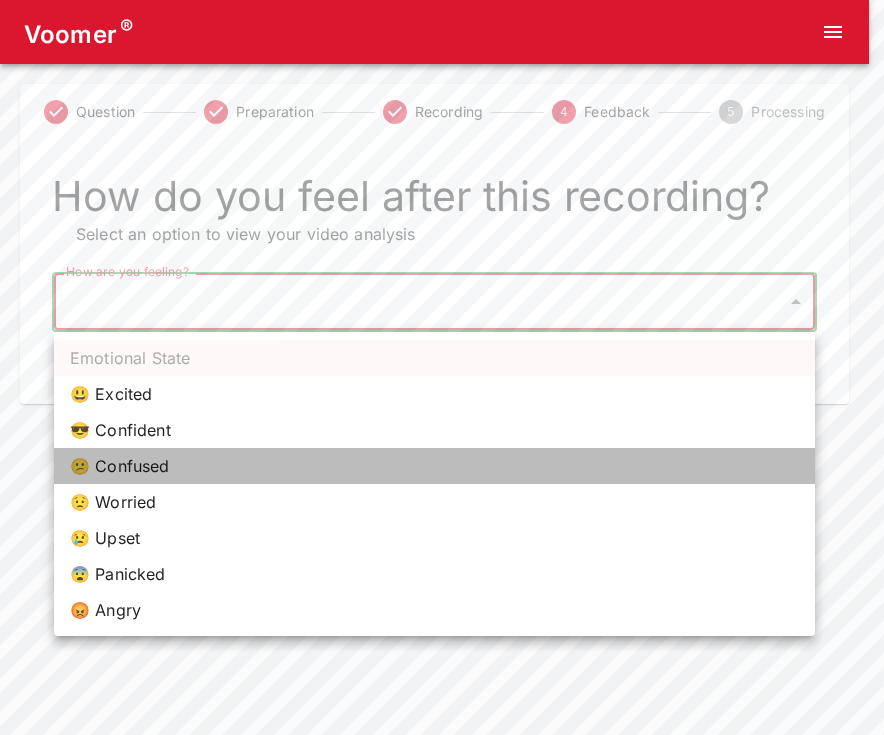 click on "😕 Confused" at bounding box center [434, 466] 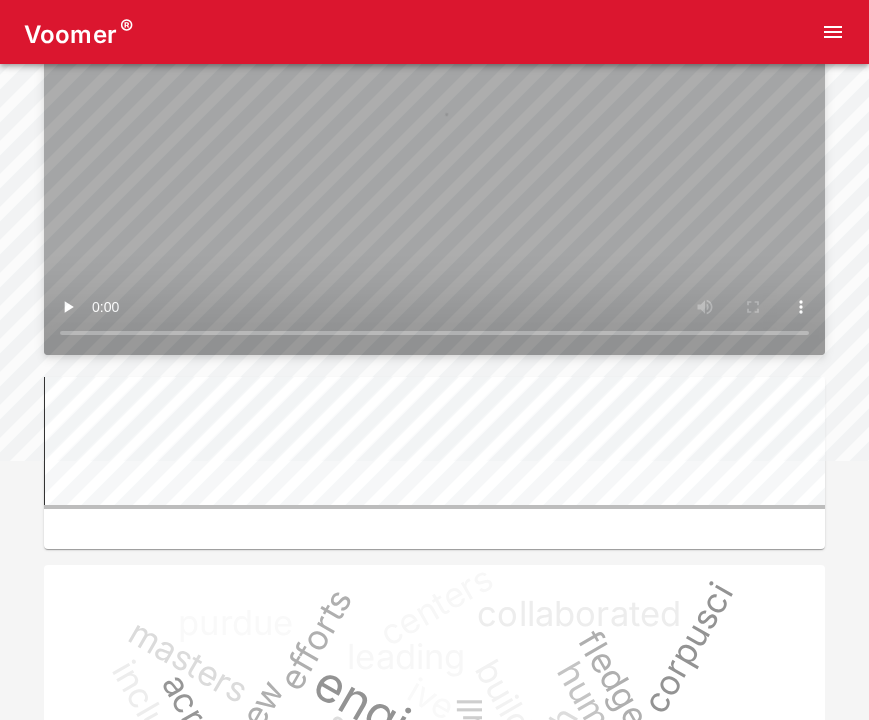 scroll, scrollTop: 269, scrollLeft: 0, axis: vertical 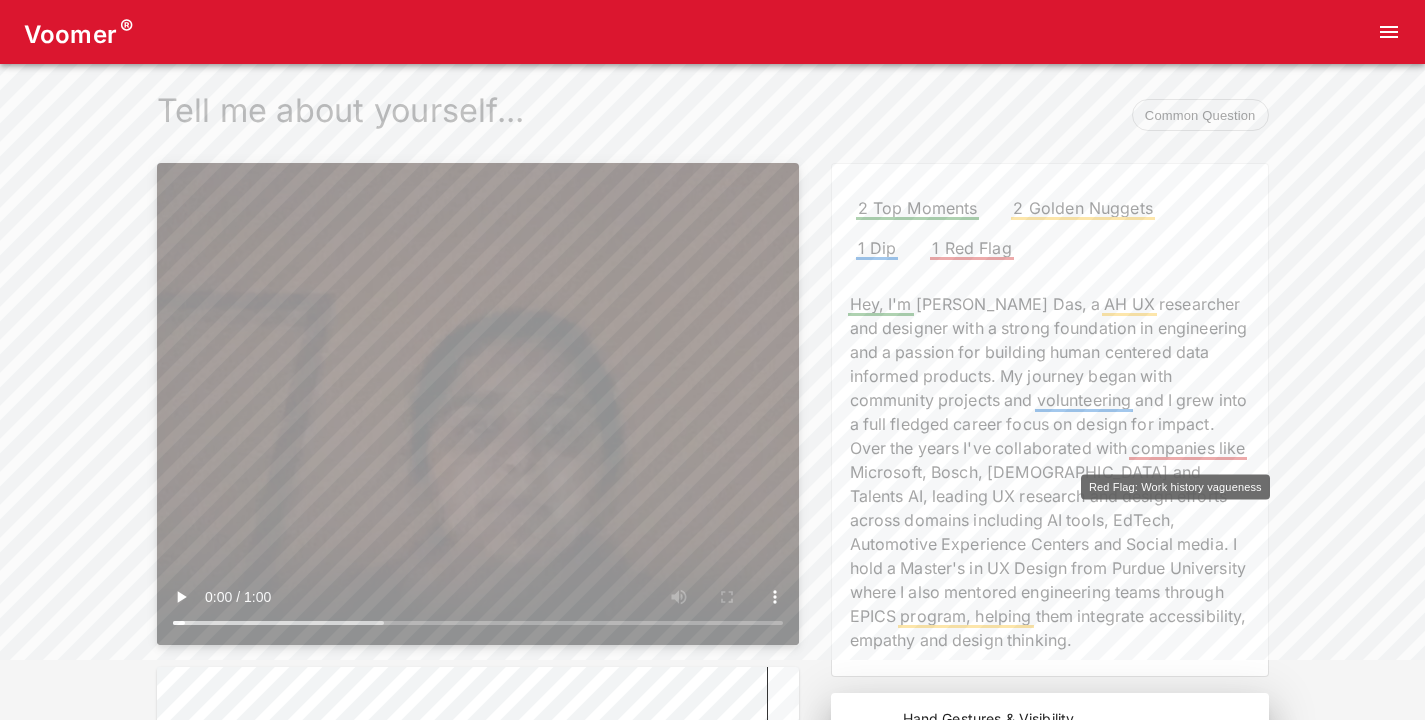 click on "companies" at bounding box center [1172, 448] 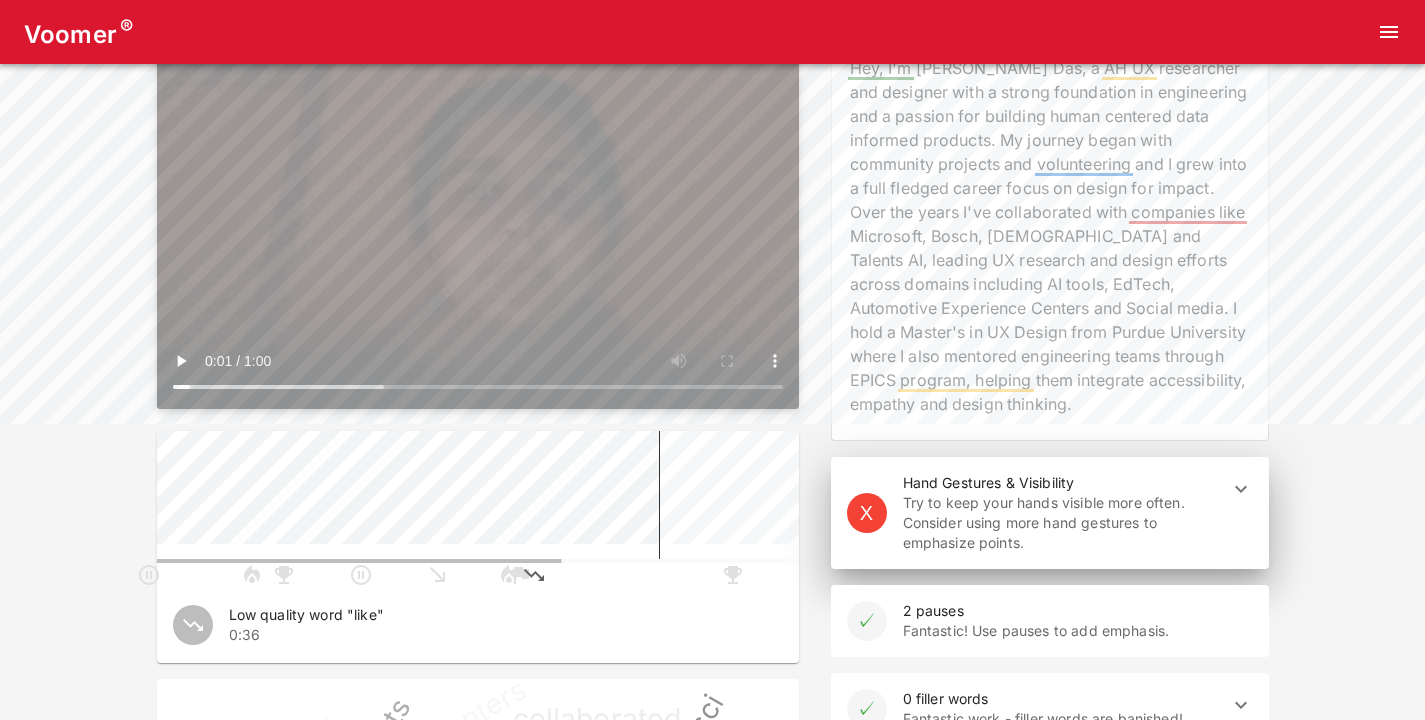 scroll, scrollTop: 369, scrollLeft: 0, axis: vertical 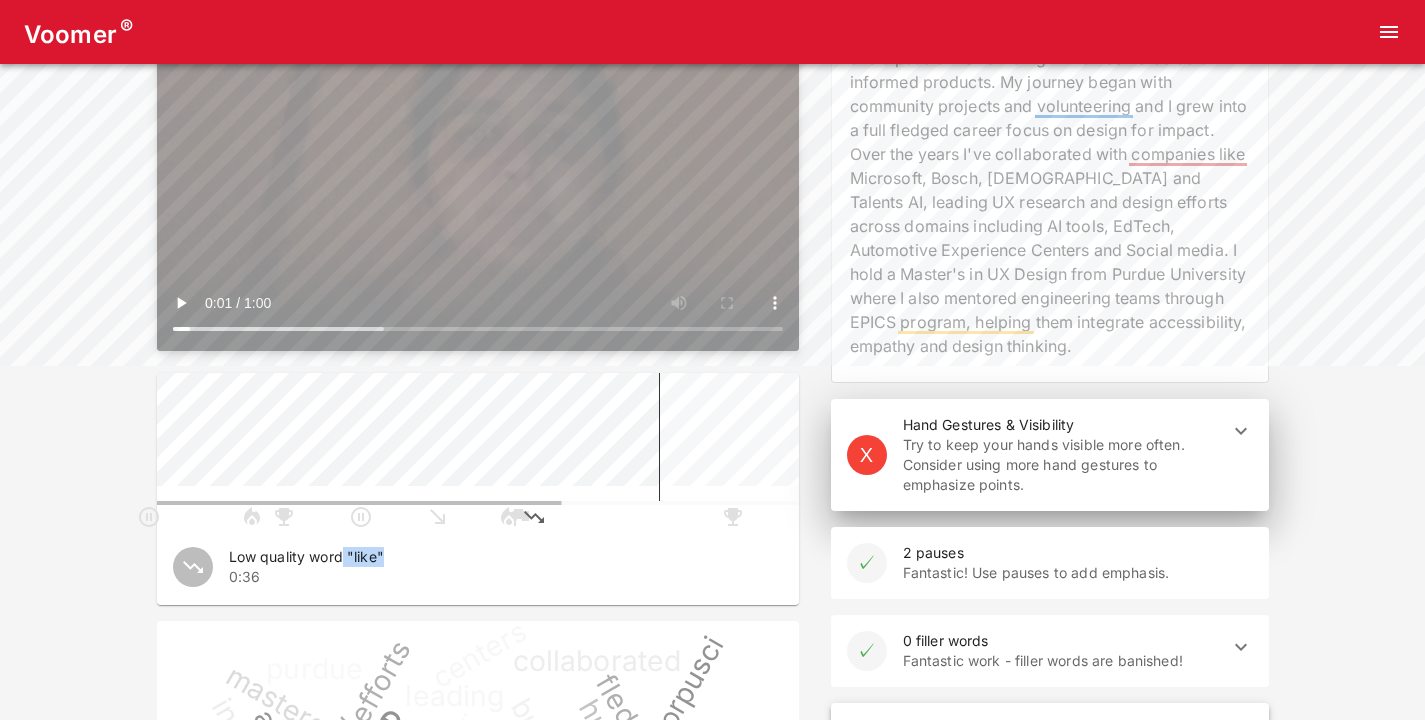 drag, startPoint x: 385, startPoint y: 556, endPoint x: 341, endPoint y: 553, distance: 44.102154 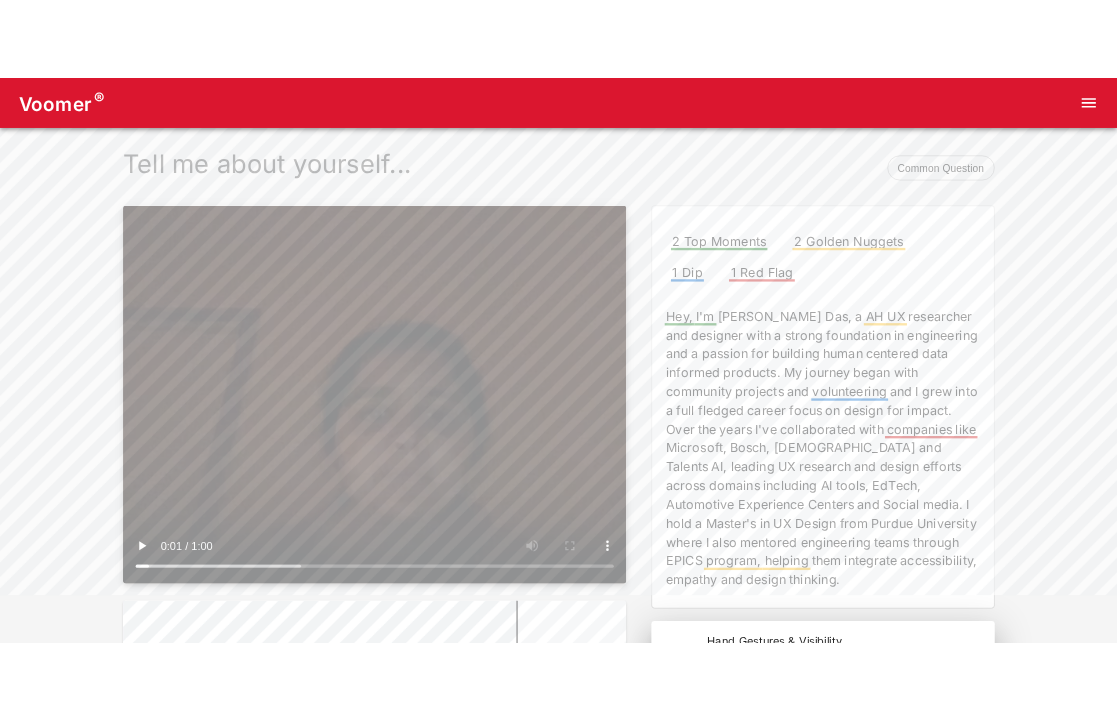 scroll, scrollTop: 91, scrollLeft: 0, axis: vertical 